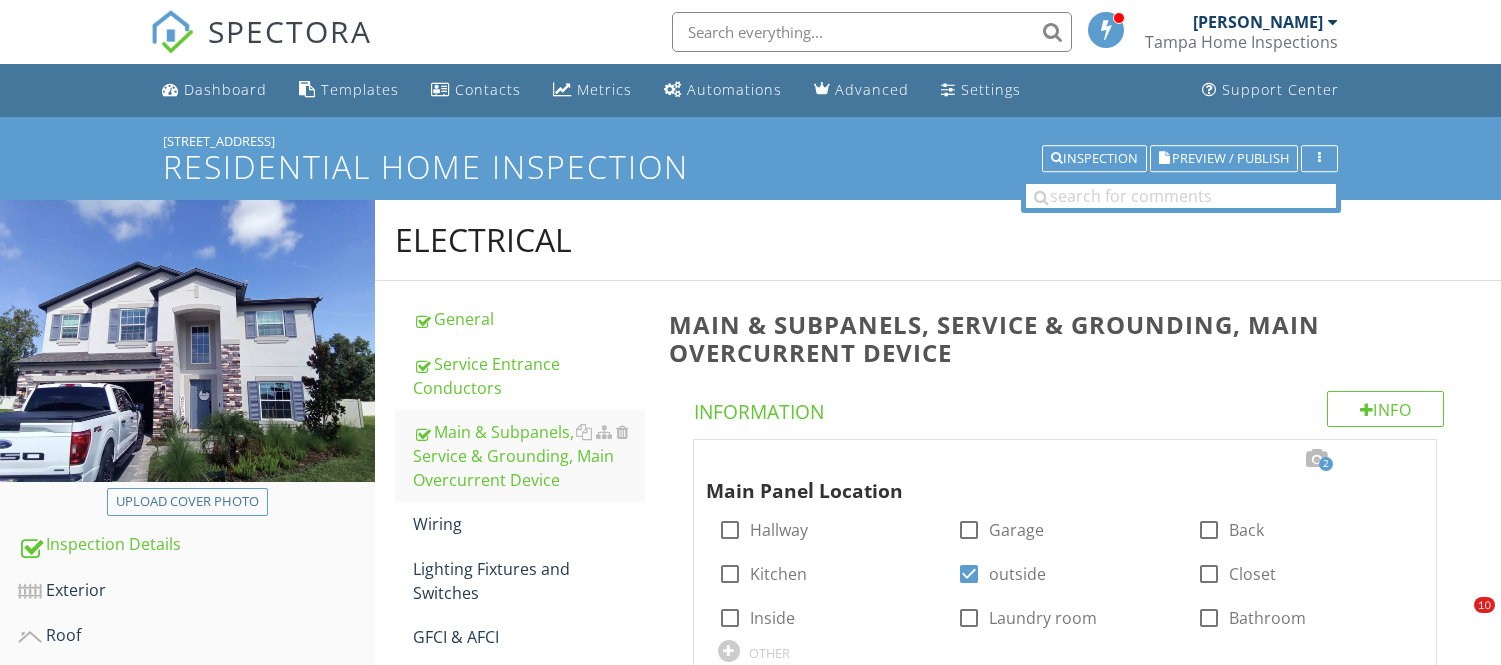 scroll, scrollTop: 444, scrollLeft: 0, axis: vertical 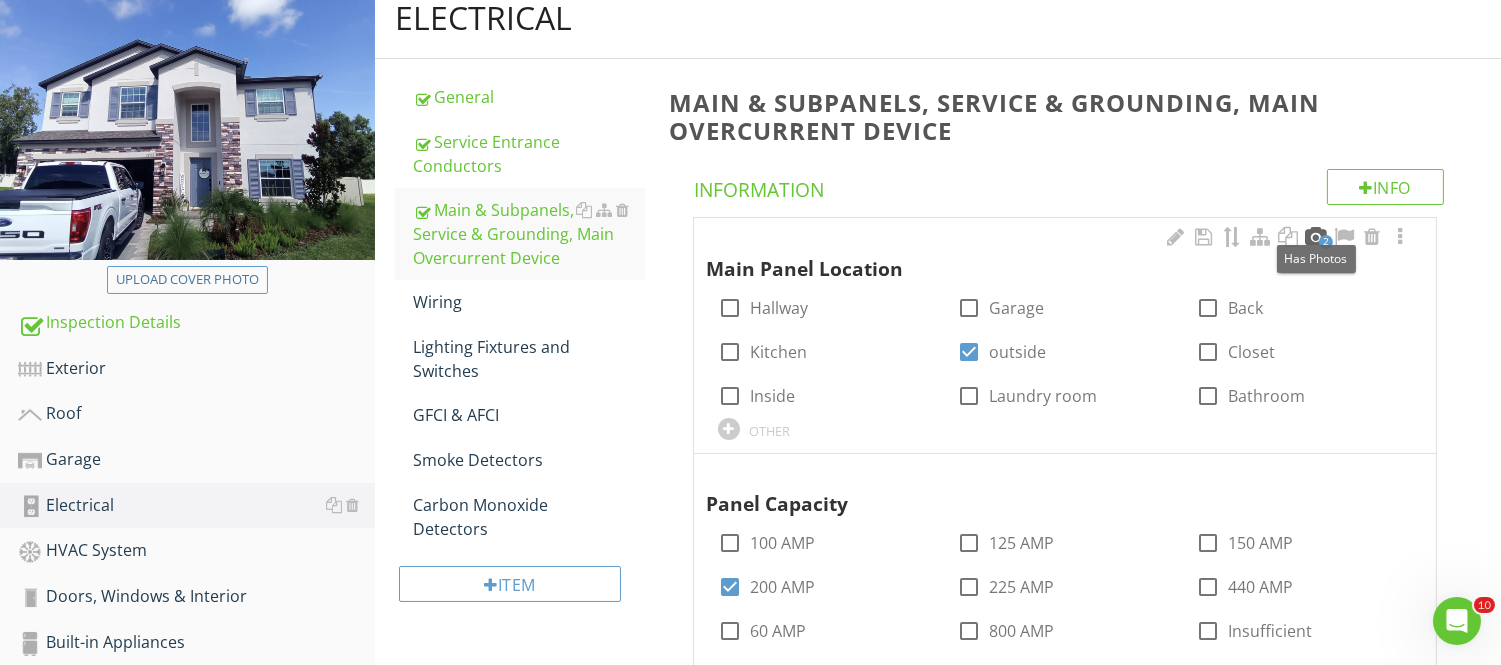 click at bounding box center (1316, 237) 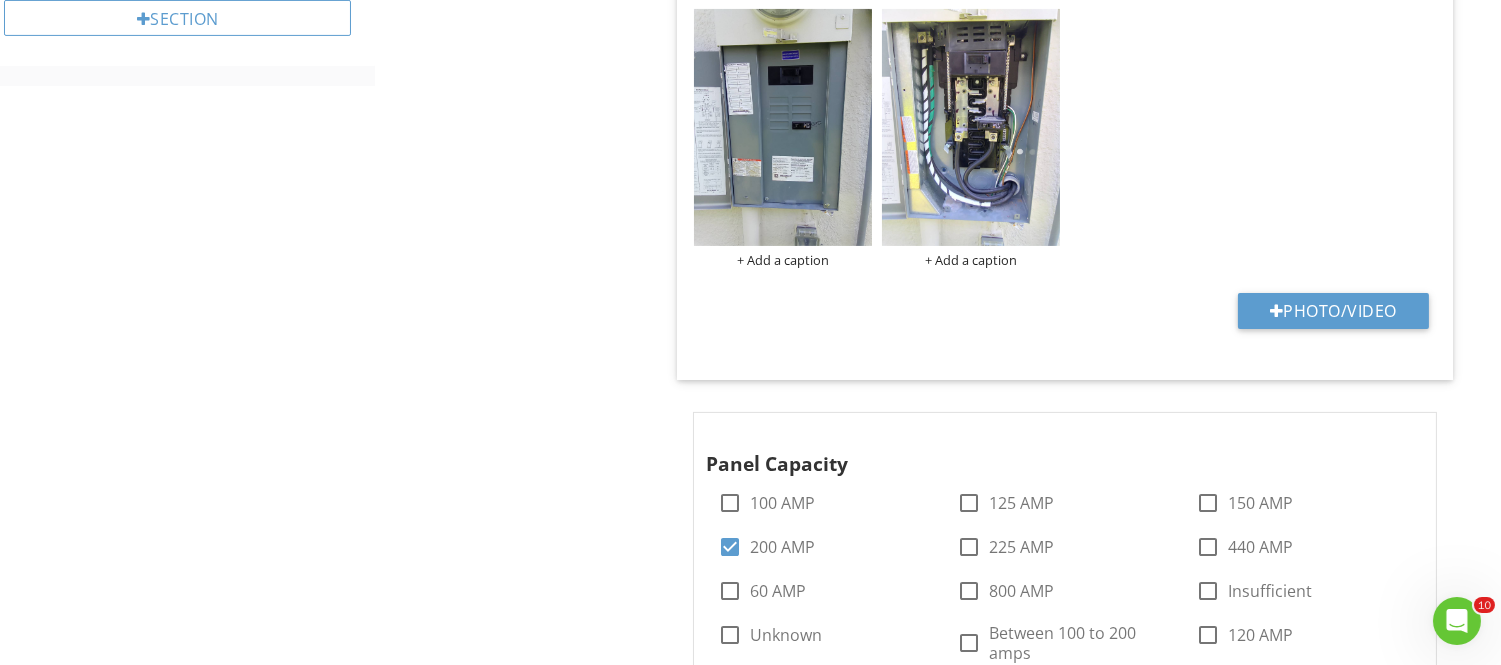scroll, scrollTop: 1000, scrollLeft: 0, axis: vertical 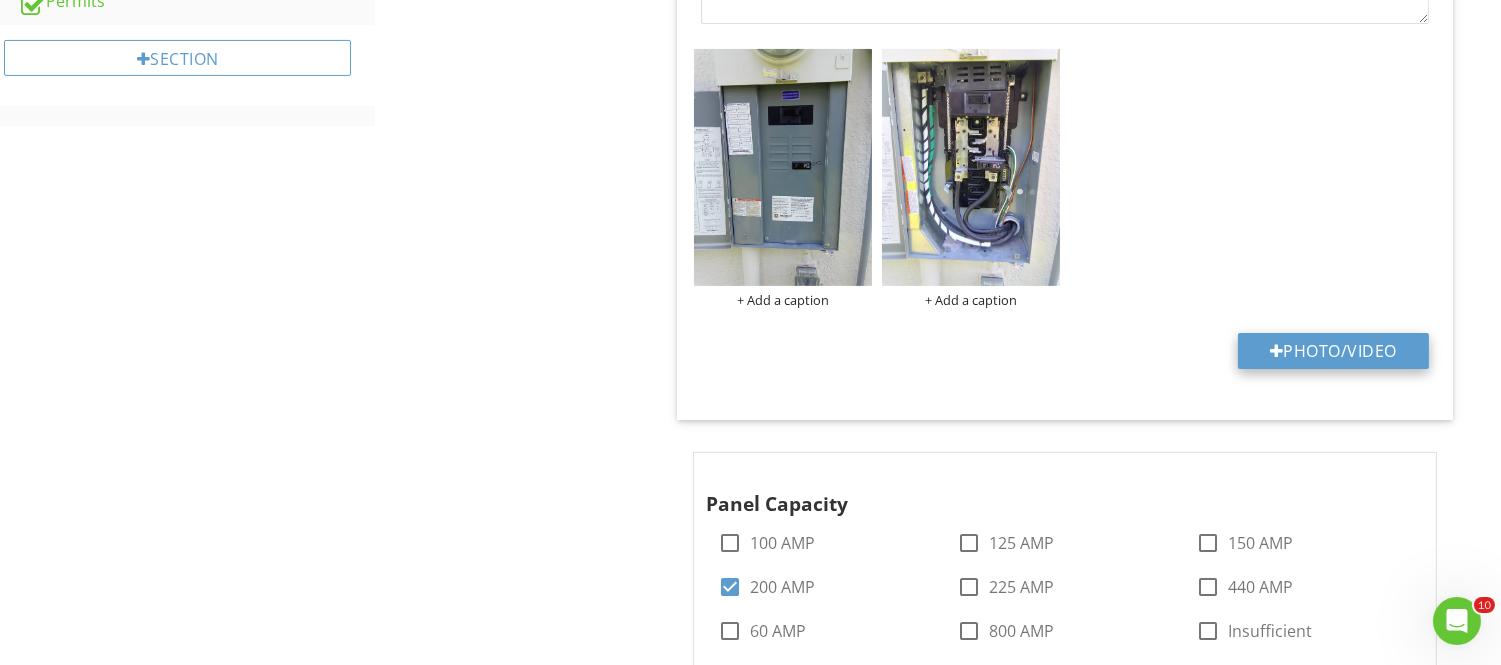click on "Photo/Video" at bounding box center [1333, 351] 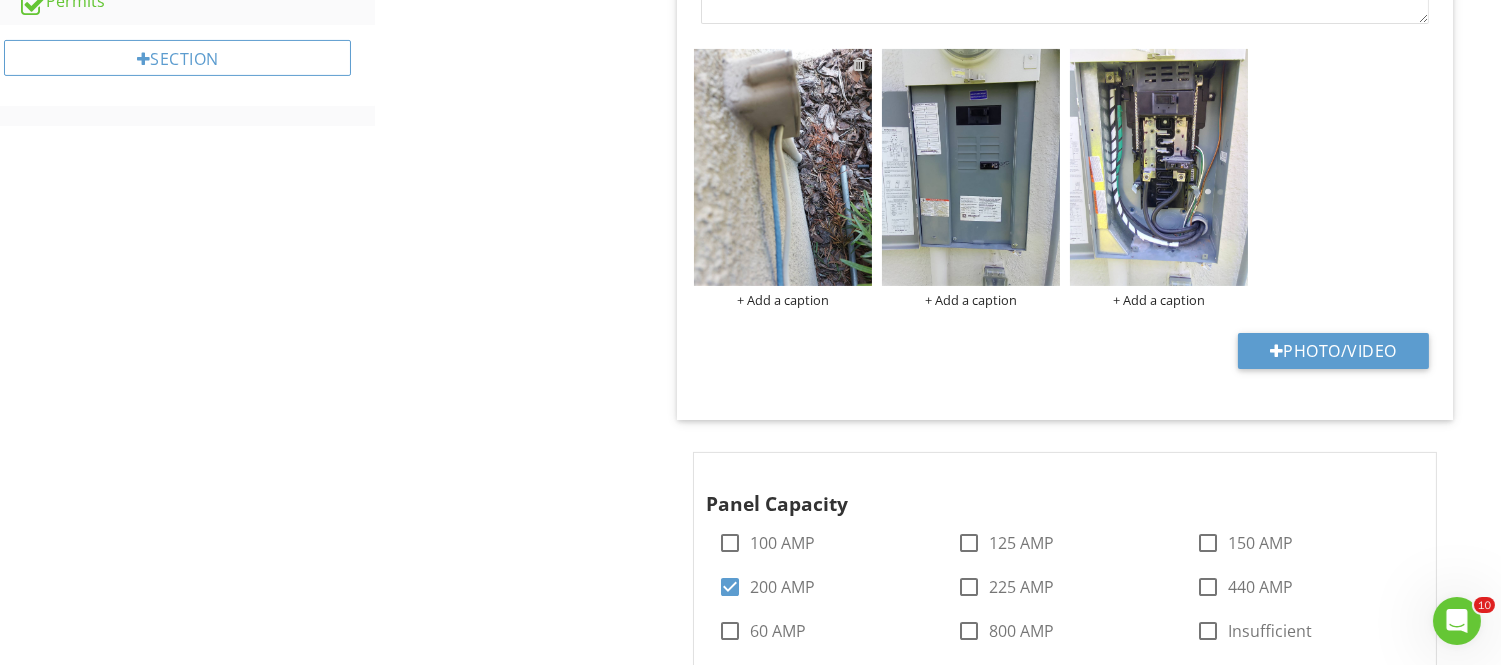 click at bounding box center (859, 64) 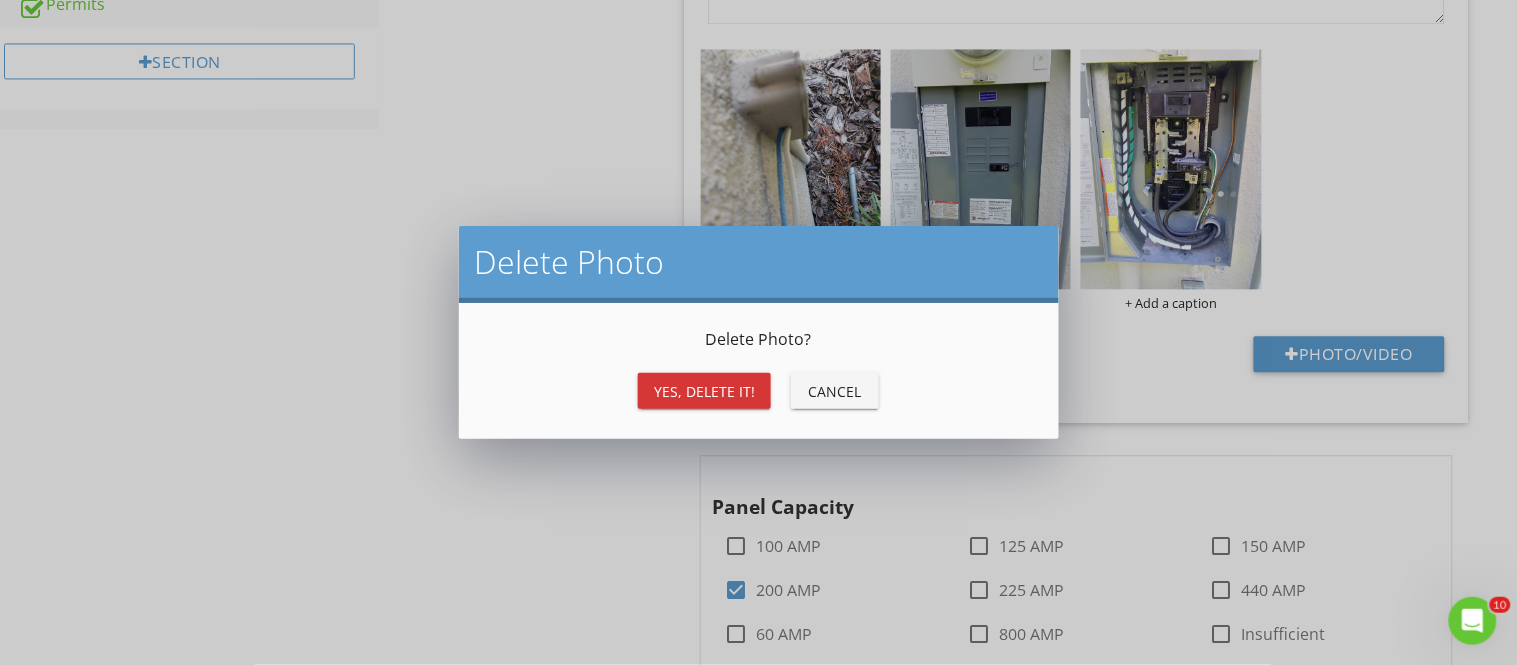 click on "Yes, Delete it!" at bounding box center [704, 391] 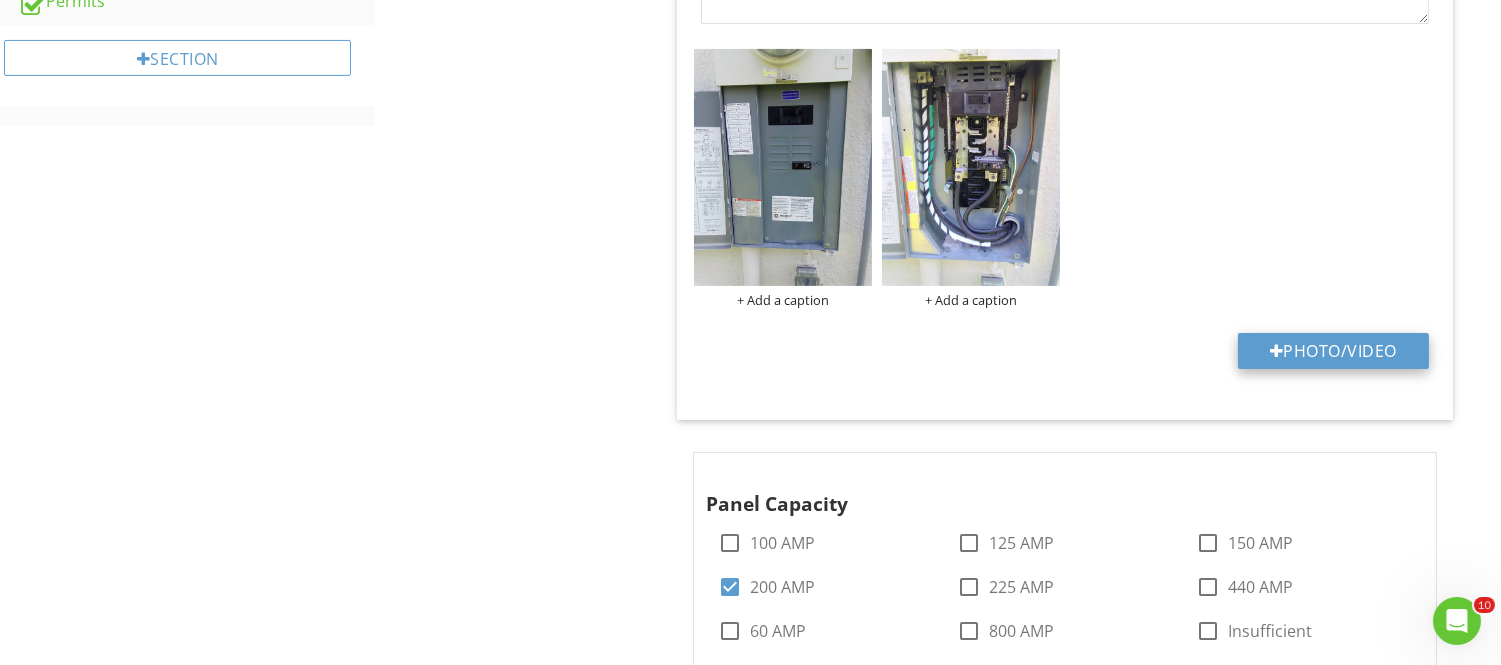 click on "Photo/Video" at bounding box center [1333, 351] 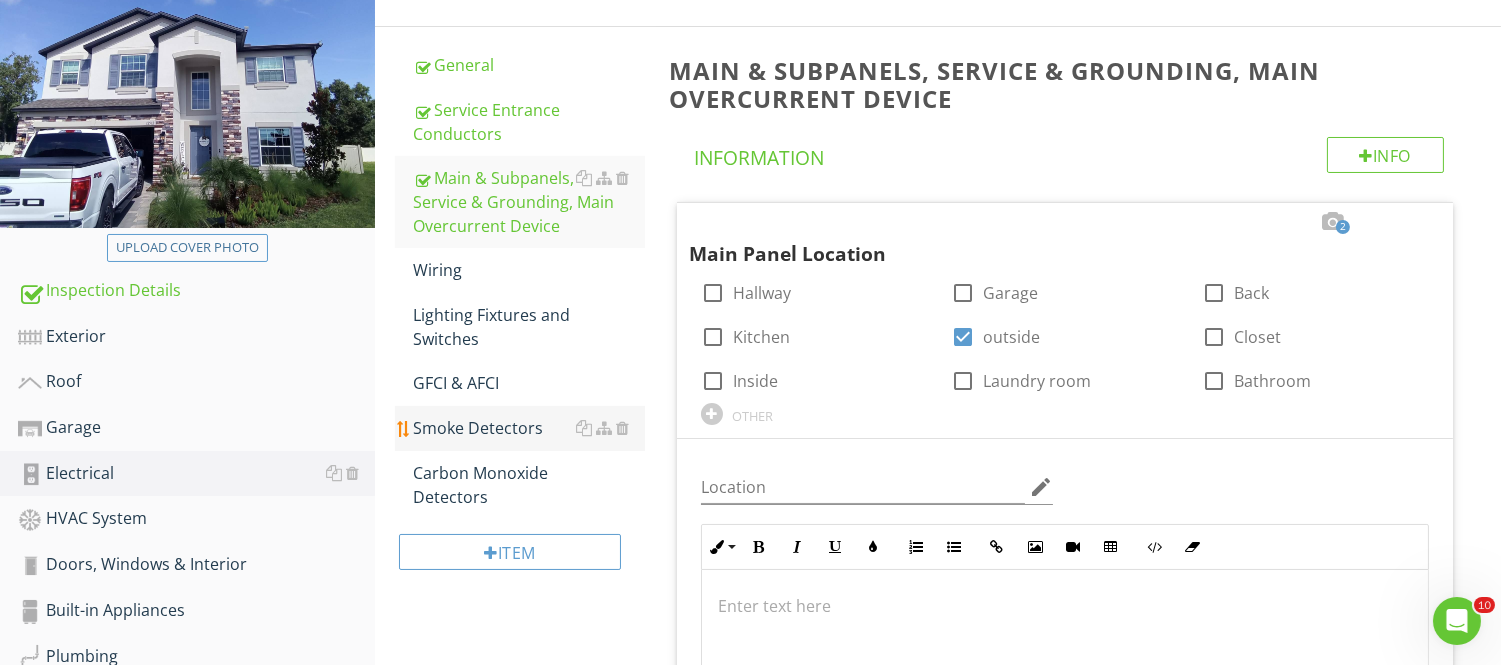scroll, scrollTop: 111, scrollLeft: 0, axis: vertical 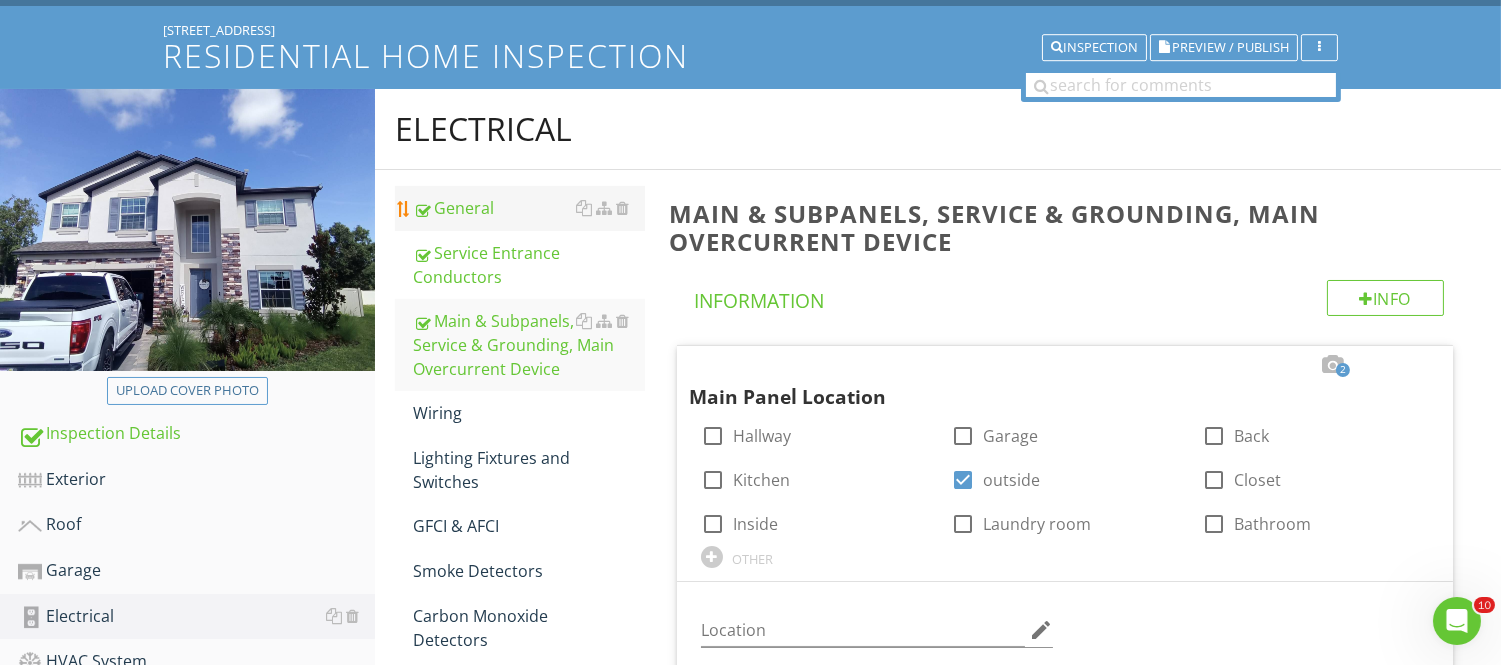 click on "General" at bounding box center [528, 208] 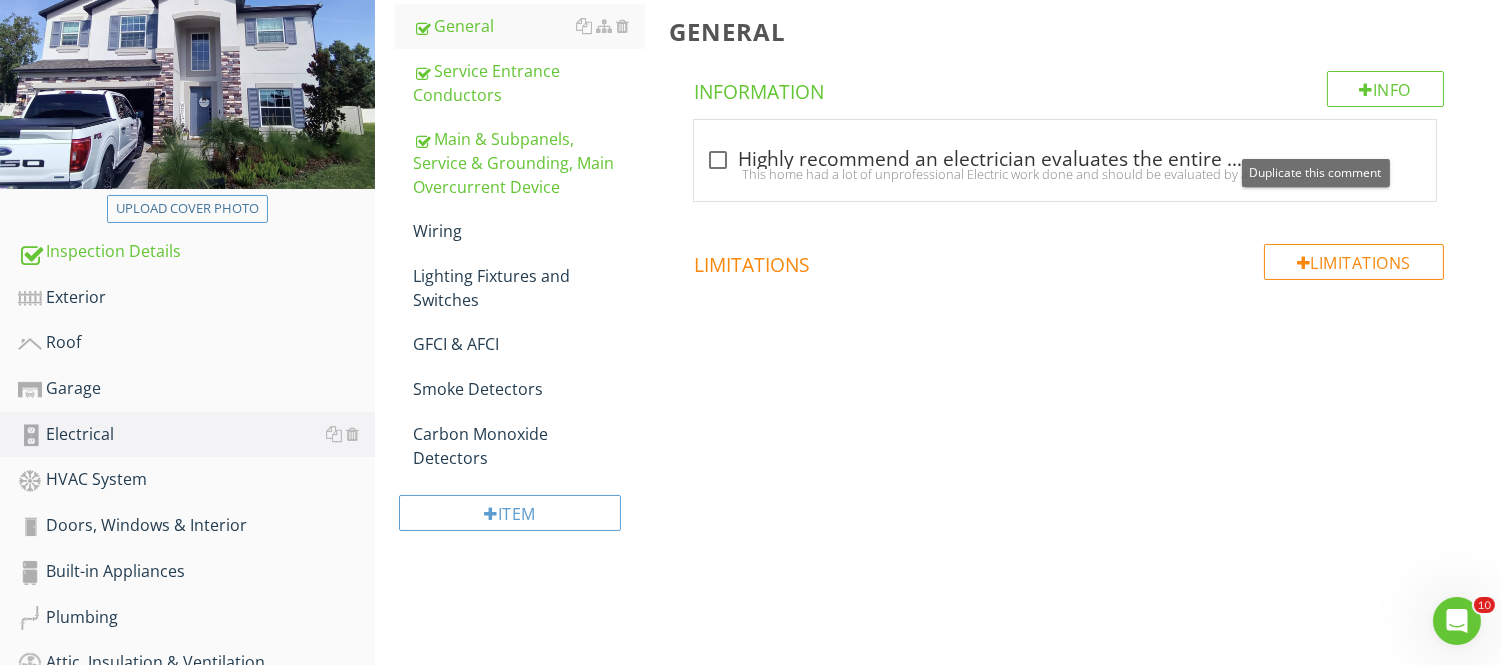 scroll, scrollTop: 457, scrollLeft: 0, axis: vertical 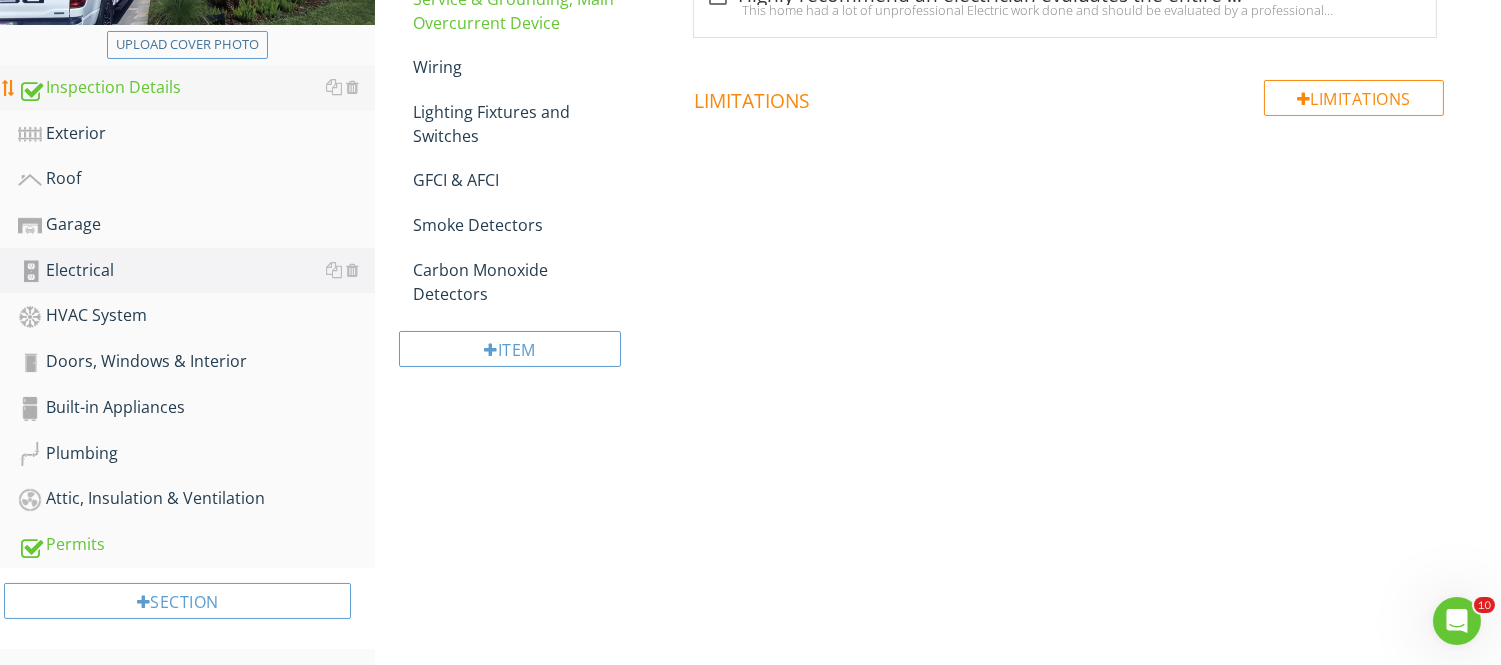 click on "Inspection Details" at bounding box center (196, 88) 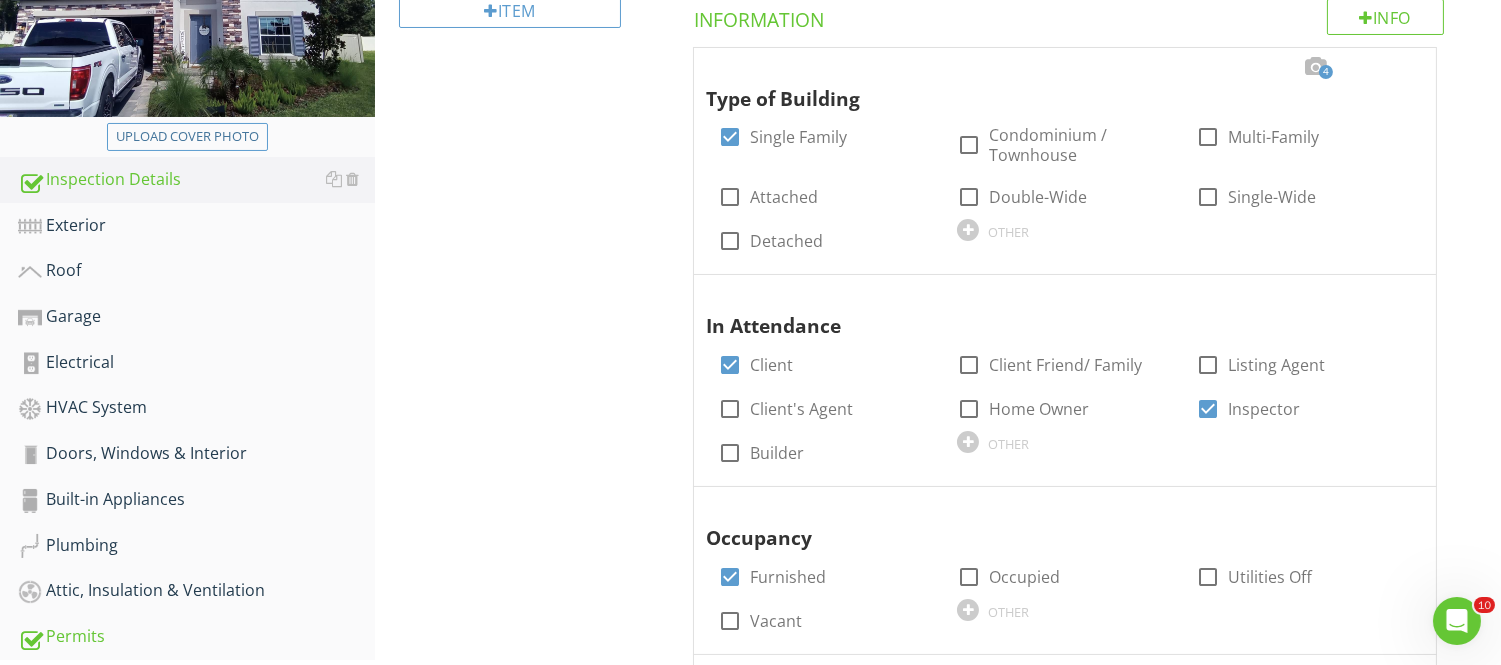 scroll, scrollTop: 124, scrollLeft: 0, axis: vertical 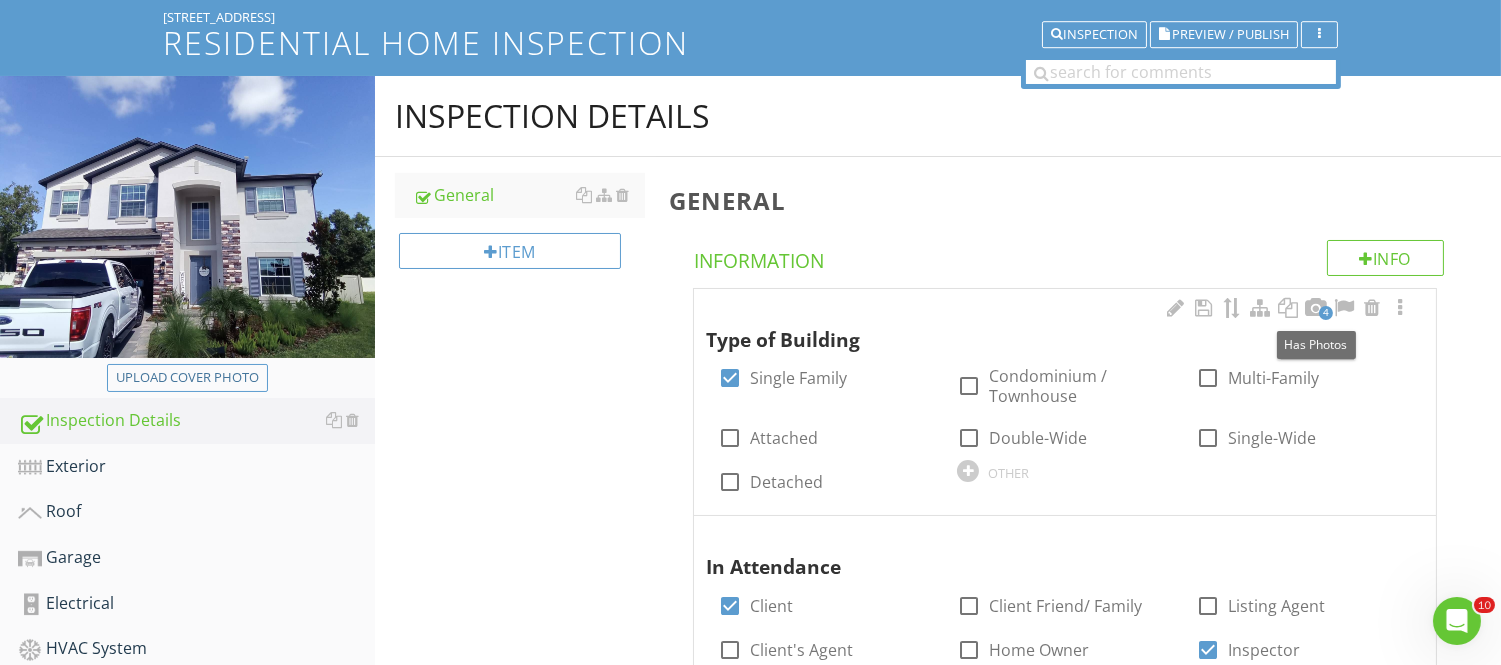 click on "4" at bounding box center (1326, 313) 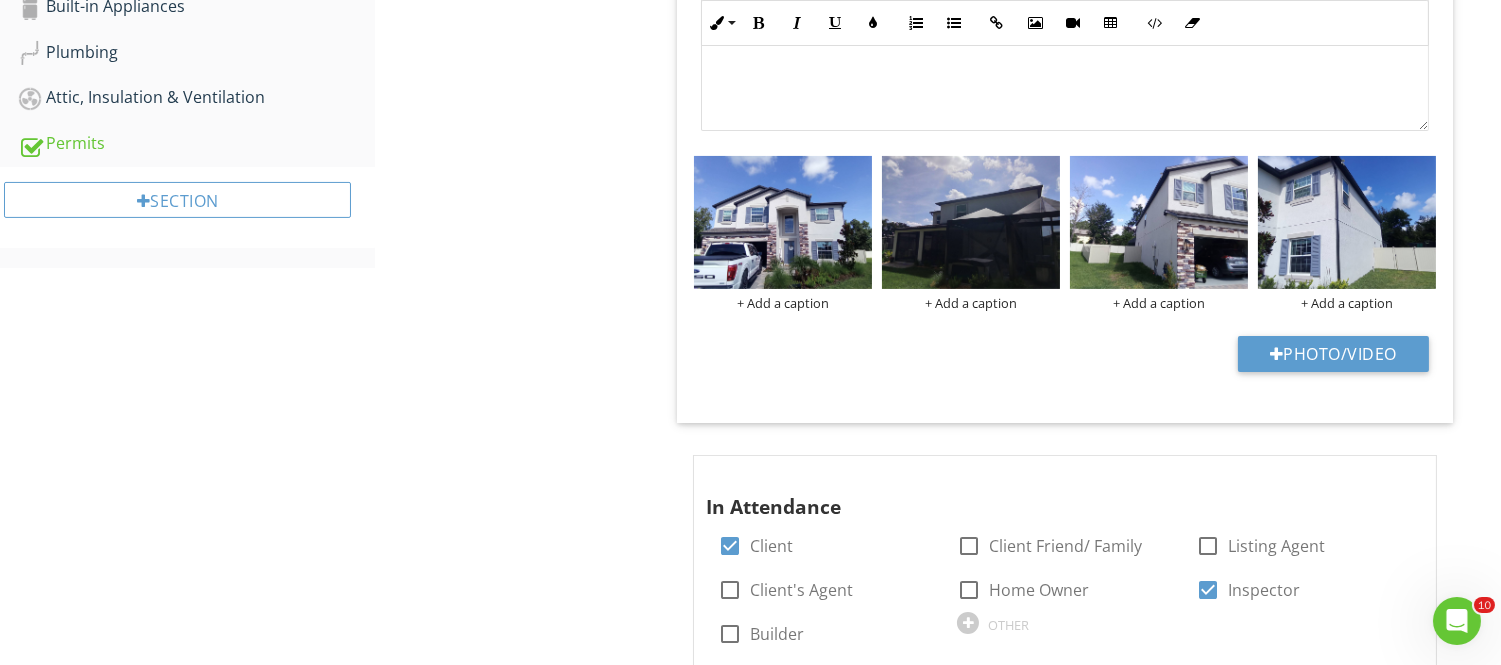 scroll, scrollTop: 902, scrollLeft: 0, axis: vertical 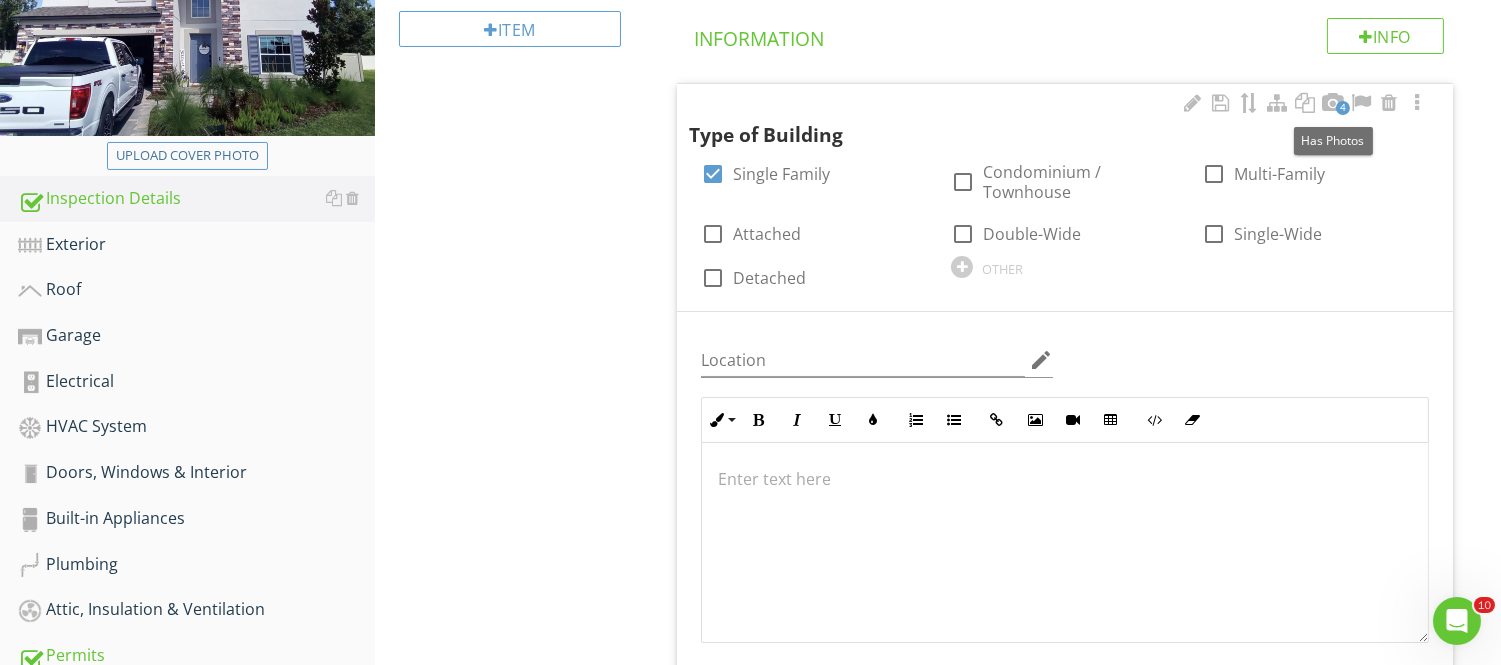 click on "4" at bounding box center [1343, 108] 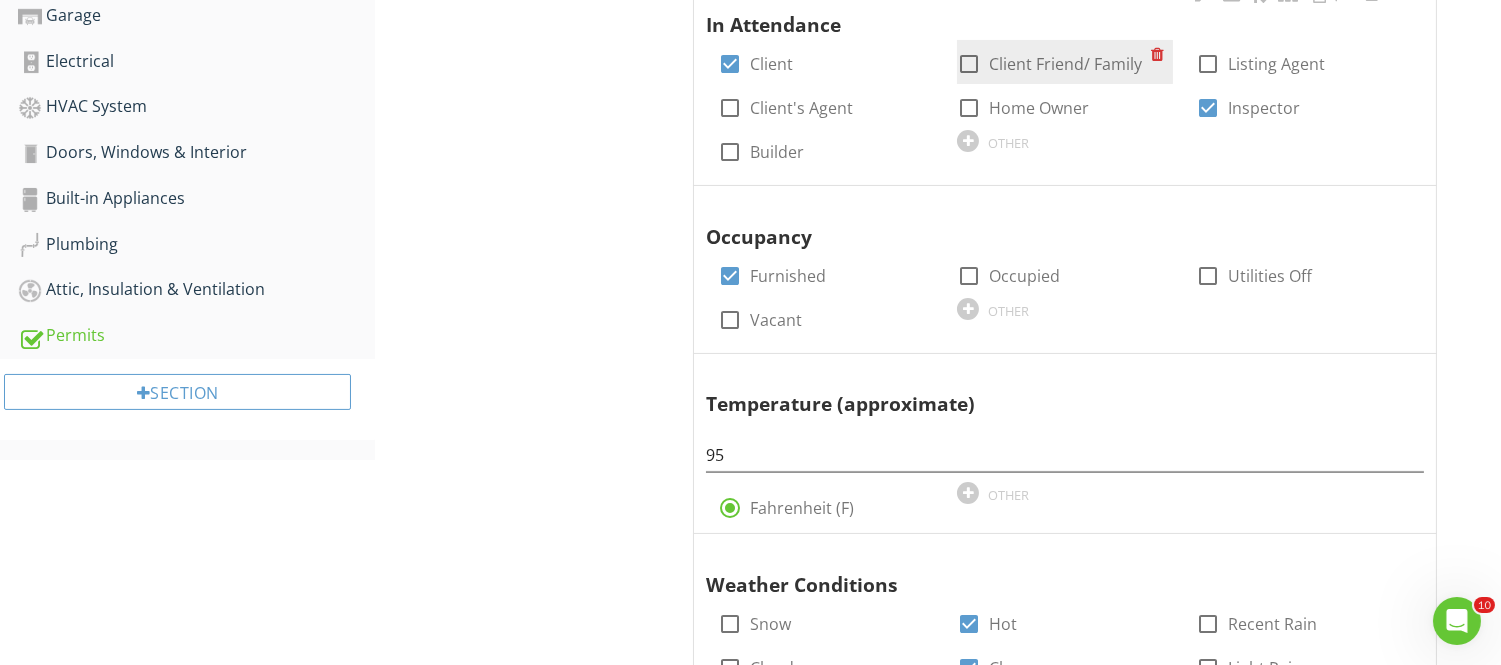 scroll, scrollTop: 346, scrollLeft: 0, axis: vertical 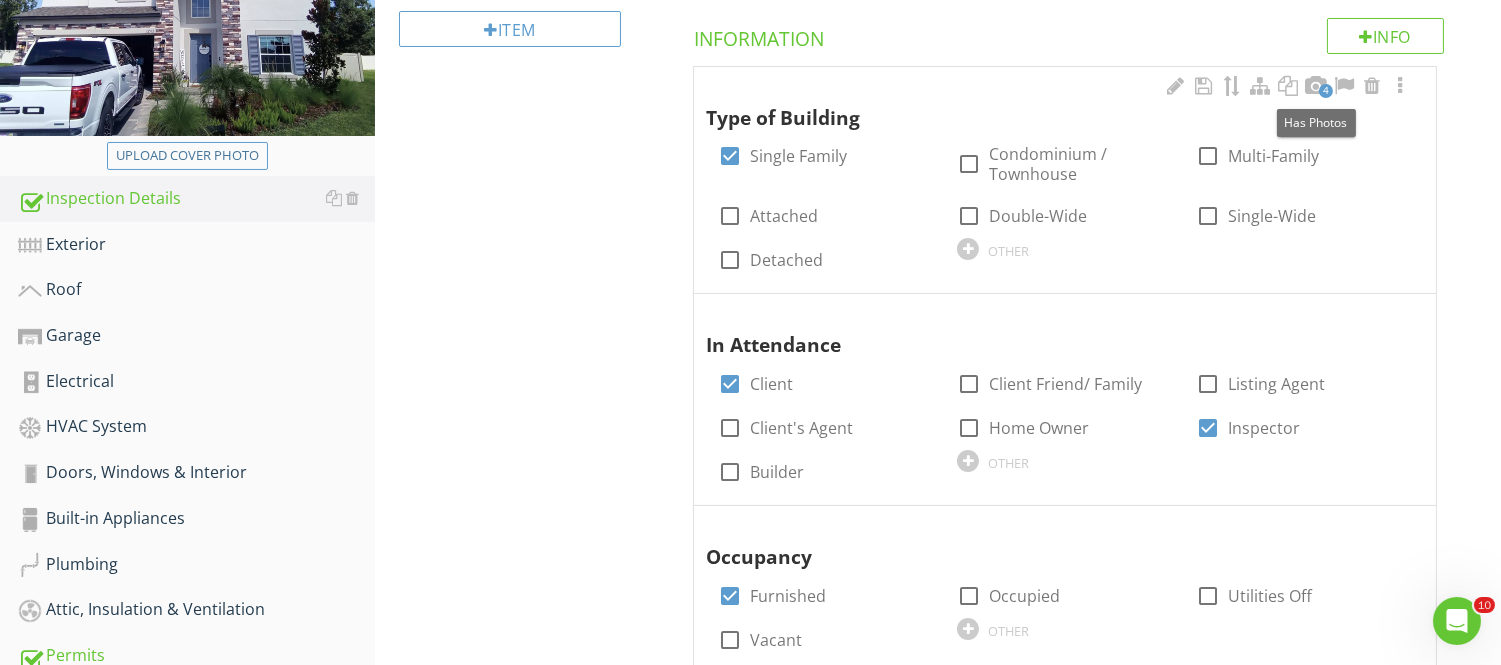 click on "4" at bounding box center (1326, 91) 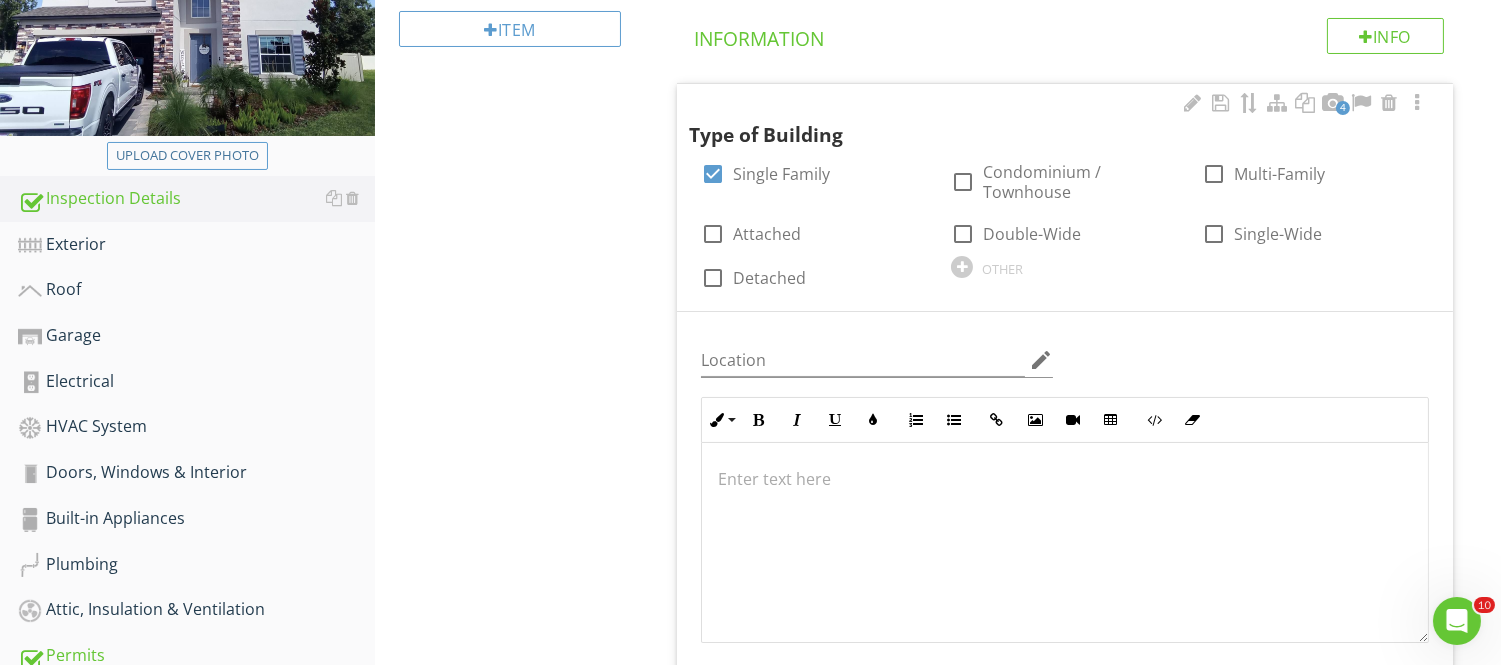 scroll, scrollTop: 1, scrollLeft: 0, axis: vertical 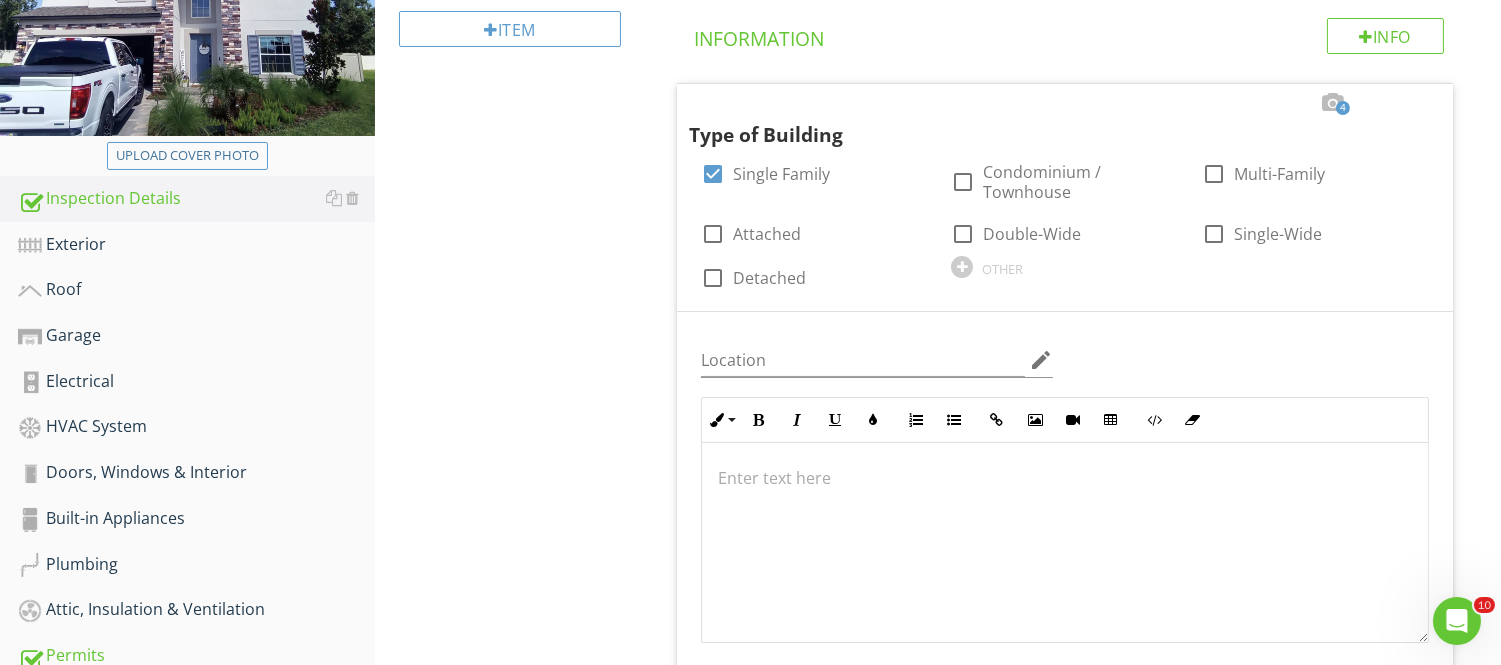 click on "Inspection Details
General
Item
General
Info
Information                 4
Type of Building
check_box Single Family   check_box_outline_blank Condominium / Townhouse   check_box_outline_blank Multi-Family   check_box_outline_blank Attached   check_box_outline_blank Double-Wide   check_box_outline_blank Single-Wide   check_box_outline_blank Detached         OTHER                   Location edit       Inline Style XLarge Large Normal Small Light Small/Light Bold Italic Underline Colors Ordered List Unordered List Insert Link Insert Image Insert Video Insert Table Code View Clear Formatting Enter text here               + Add a caption         + Add a caption         + Add a caption         + Add a caption
Photo/Video" at bounding box center [938, 931] 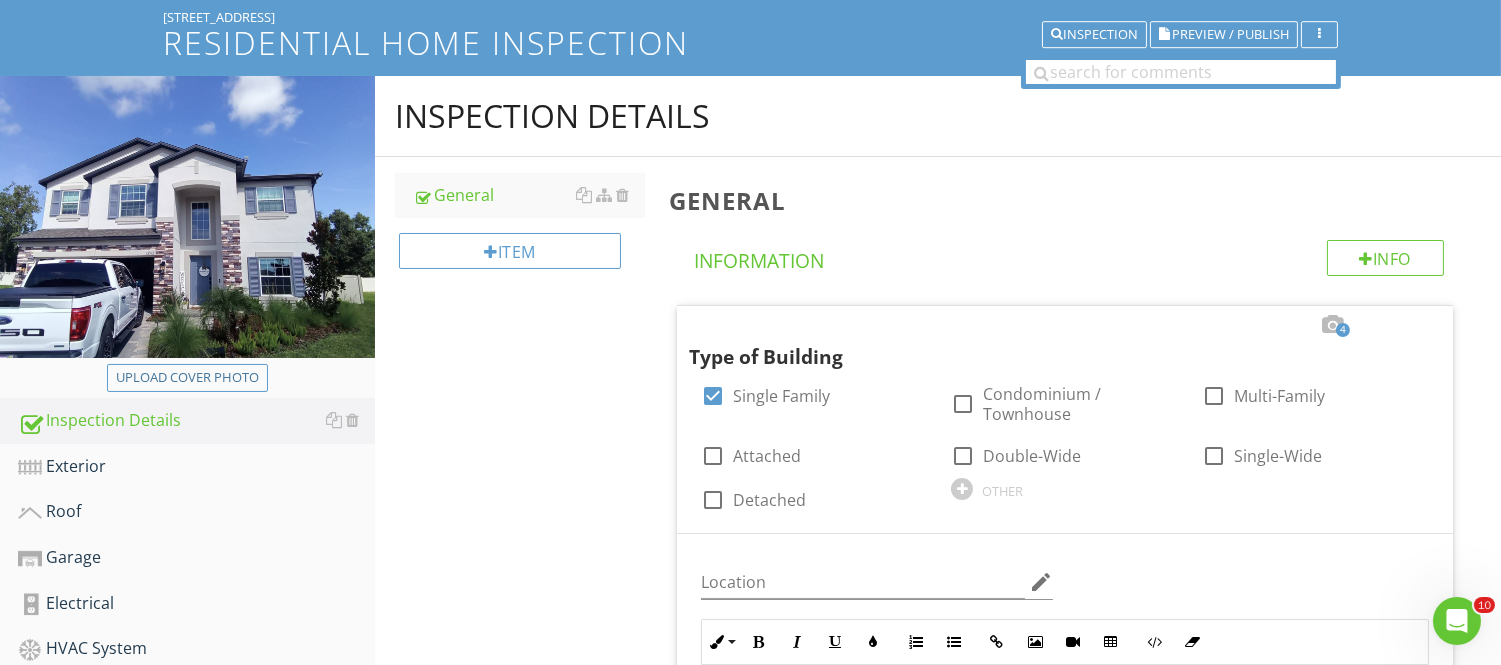 scroll, scrollTop: 457, scrollLeft: 0, axis: vertical 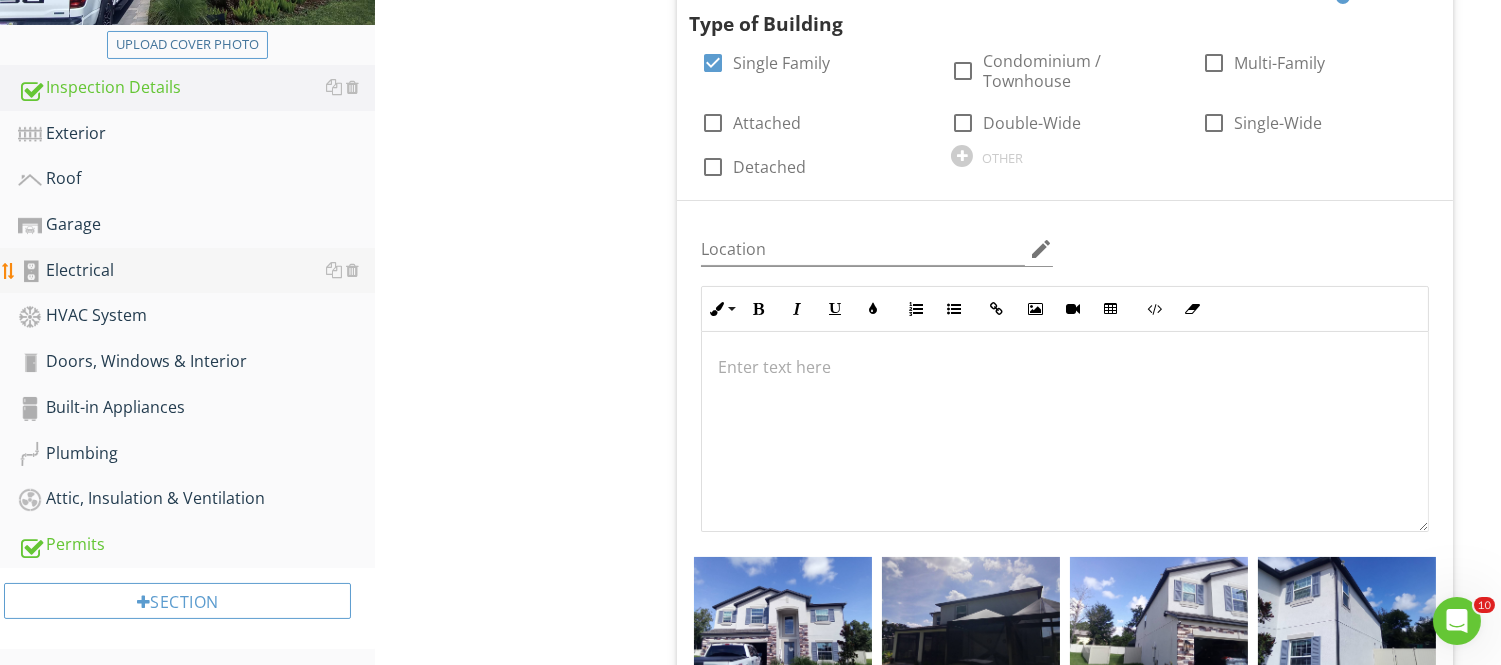 click on "Electrical" at bounding box center [196, 271] 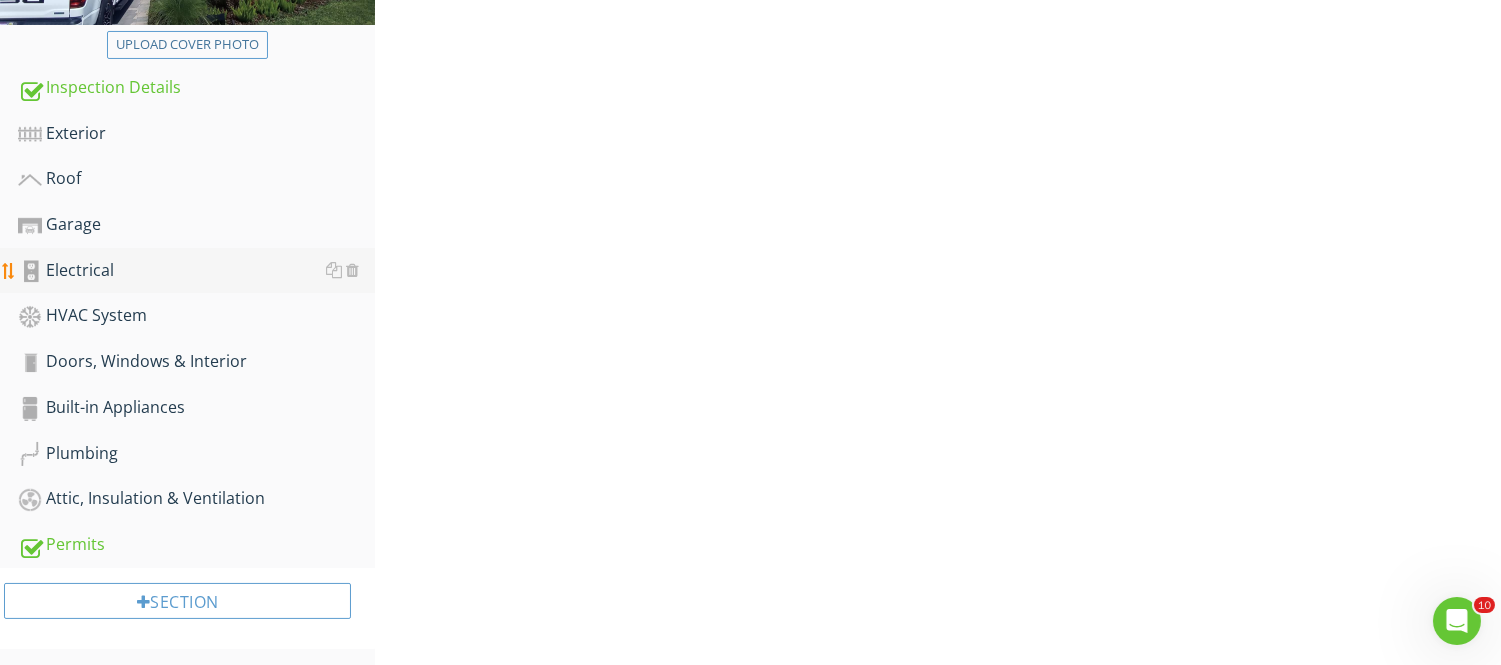 click on "Electrical" at bounding box center (196, 271) 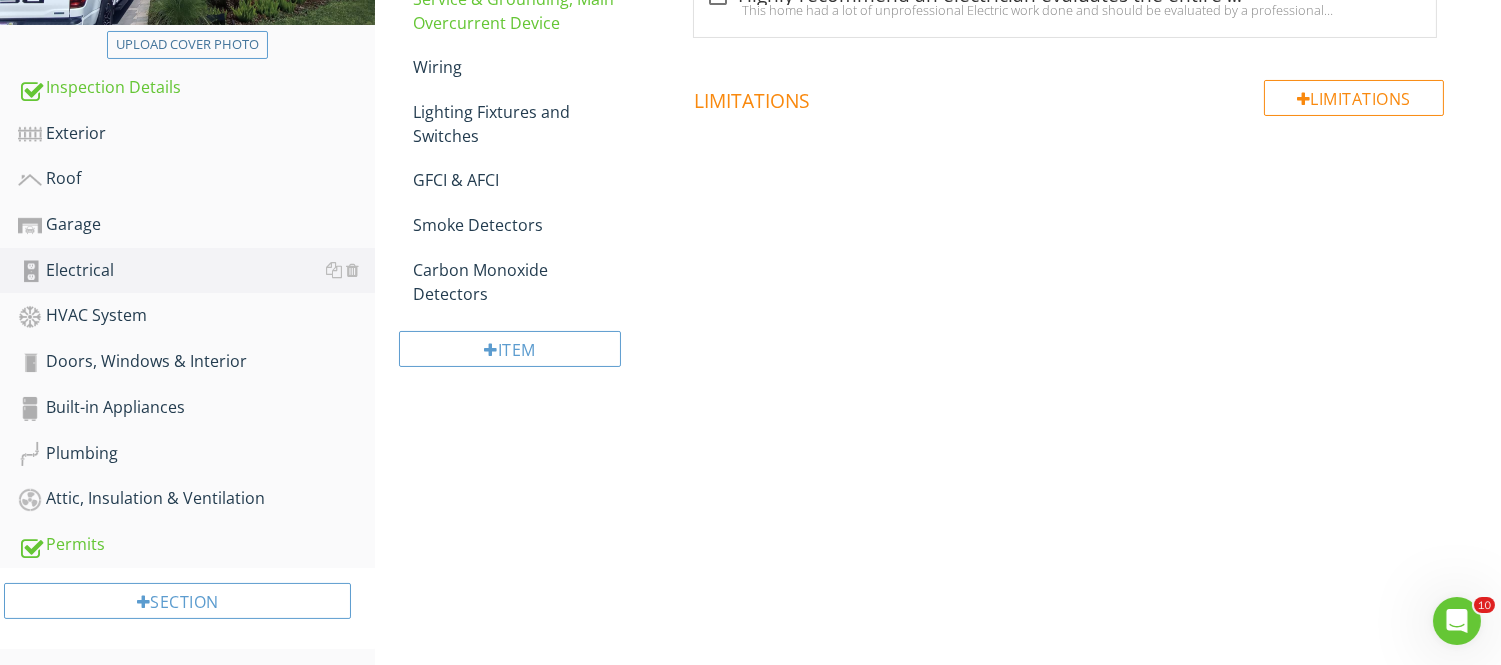 scroll, scrollTop: 235, scrollLeft: 0, axis: vertical 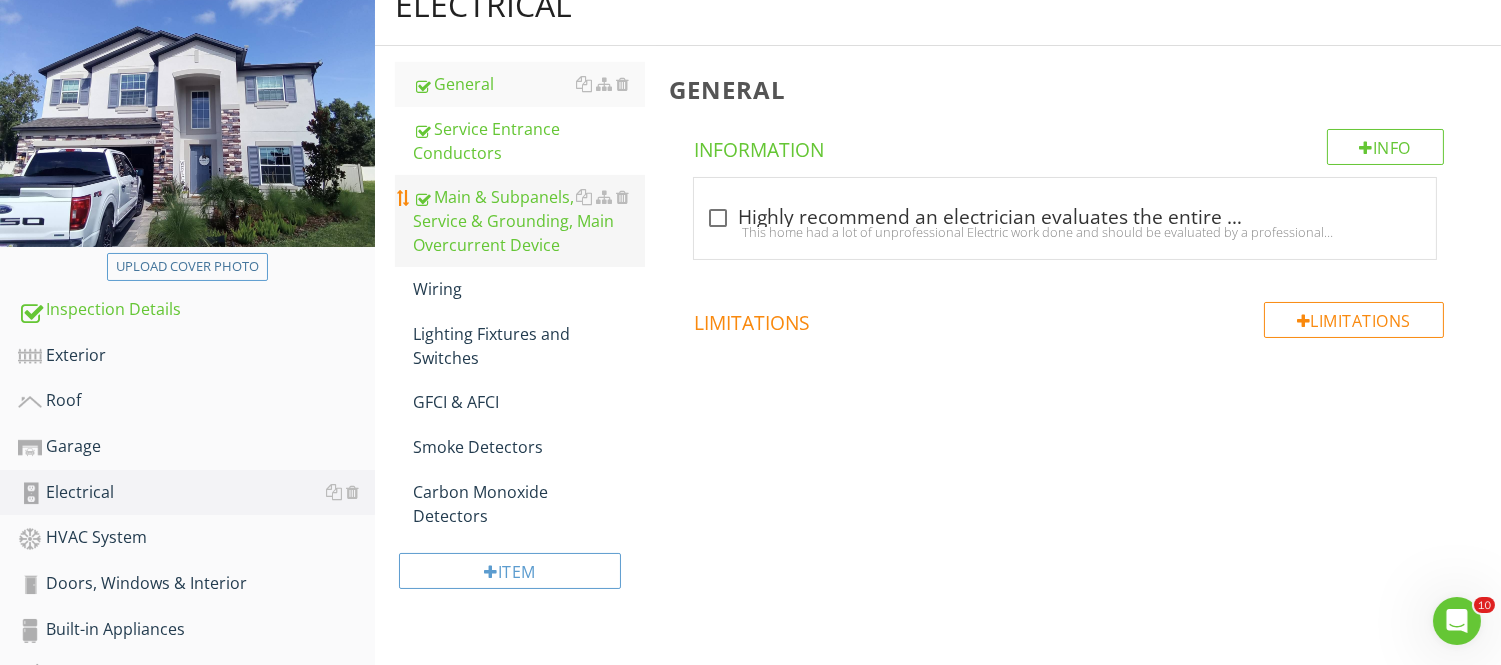 click on "Main & Subpanels, Service & Grounding, Main Overcurrent Device" at bounding box center [528, 221] 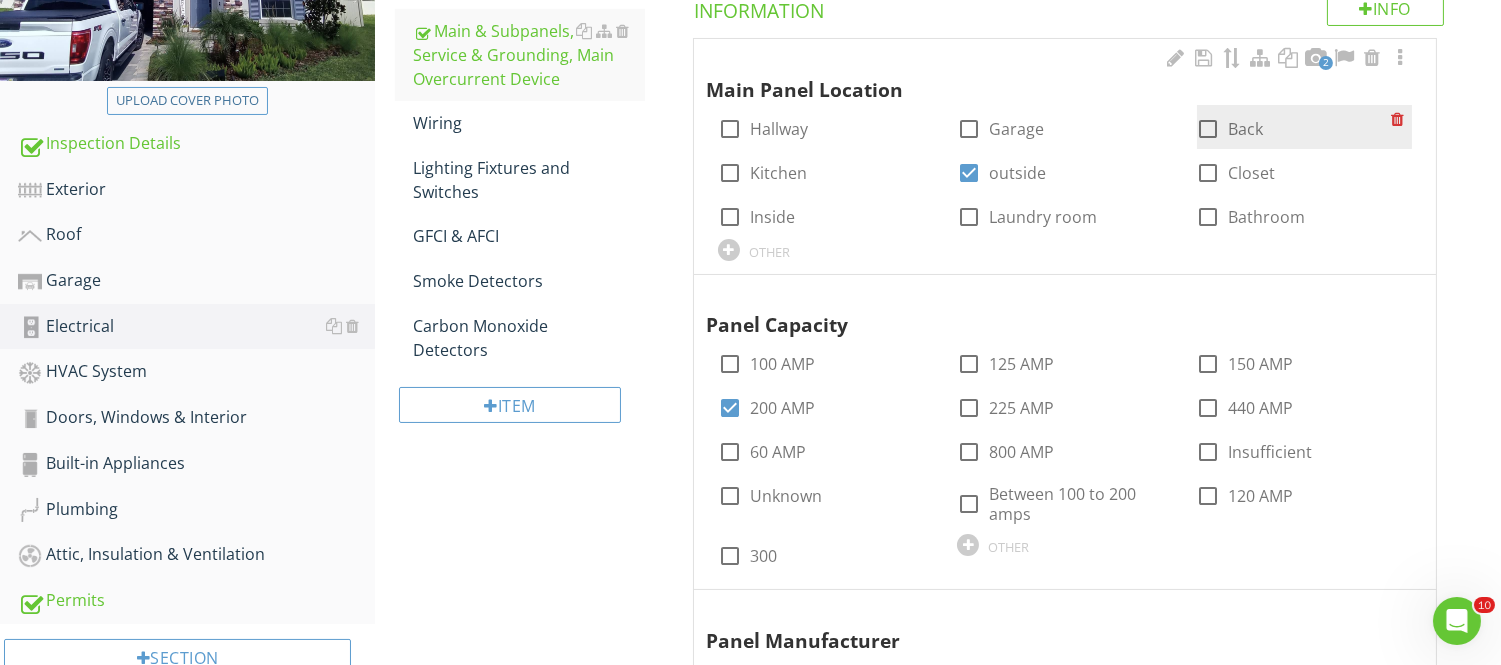 scroll, scrollTop: 346, scrollLeft: 0, axis: vertical 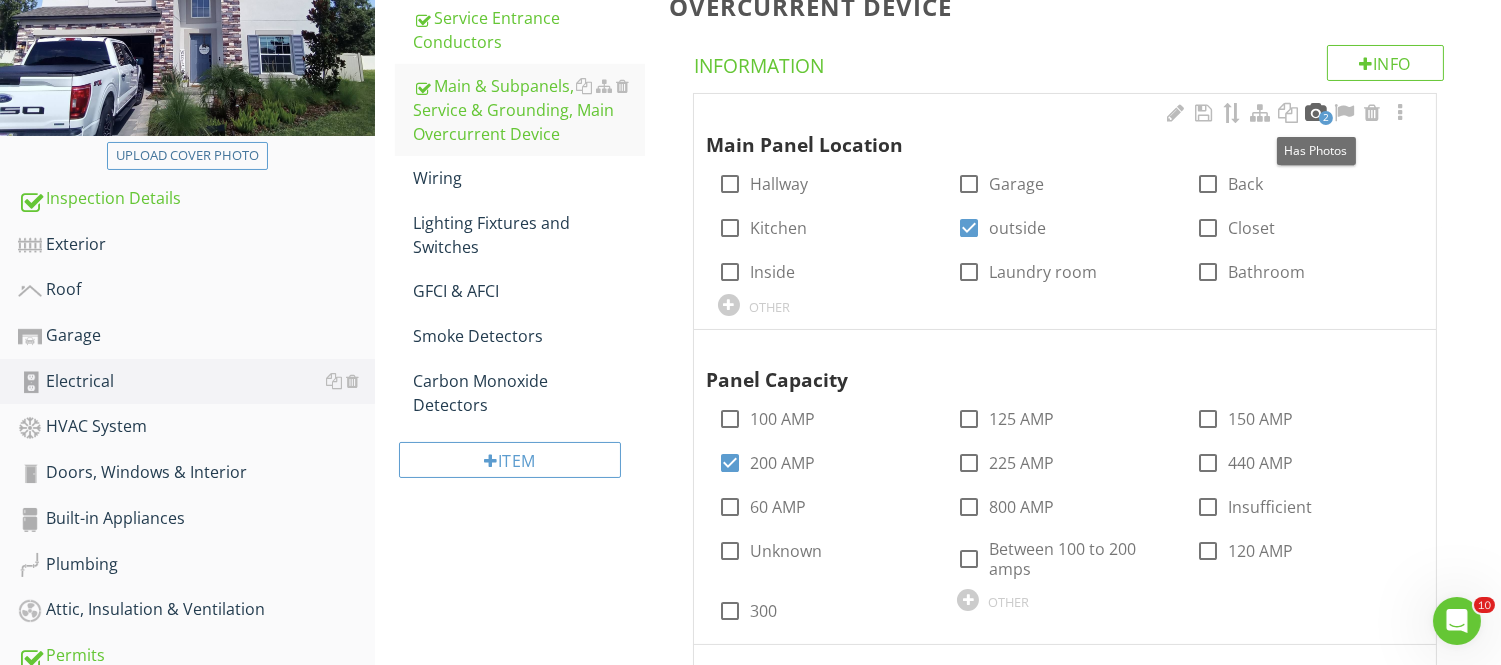 click at bounding box center [1316, 113] 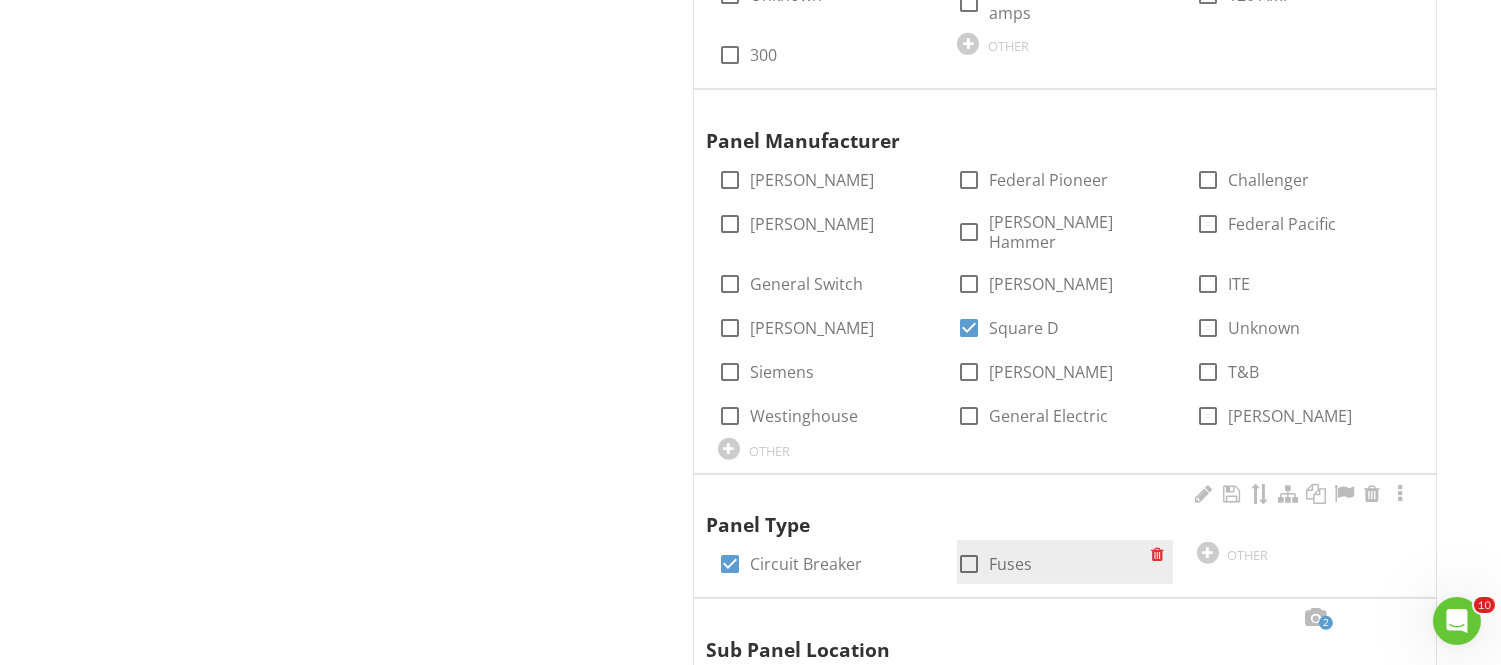 scroll, scrollTop: 2013, scrollLeft: 0, axis: vertical 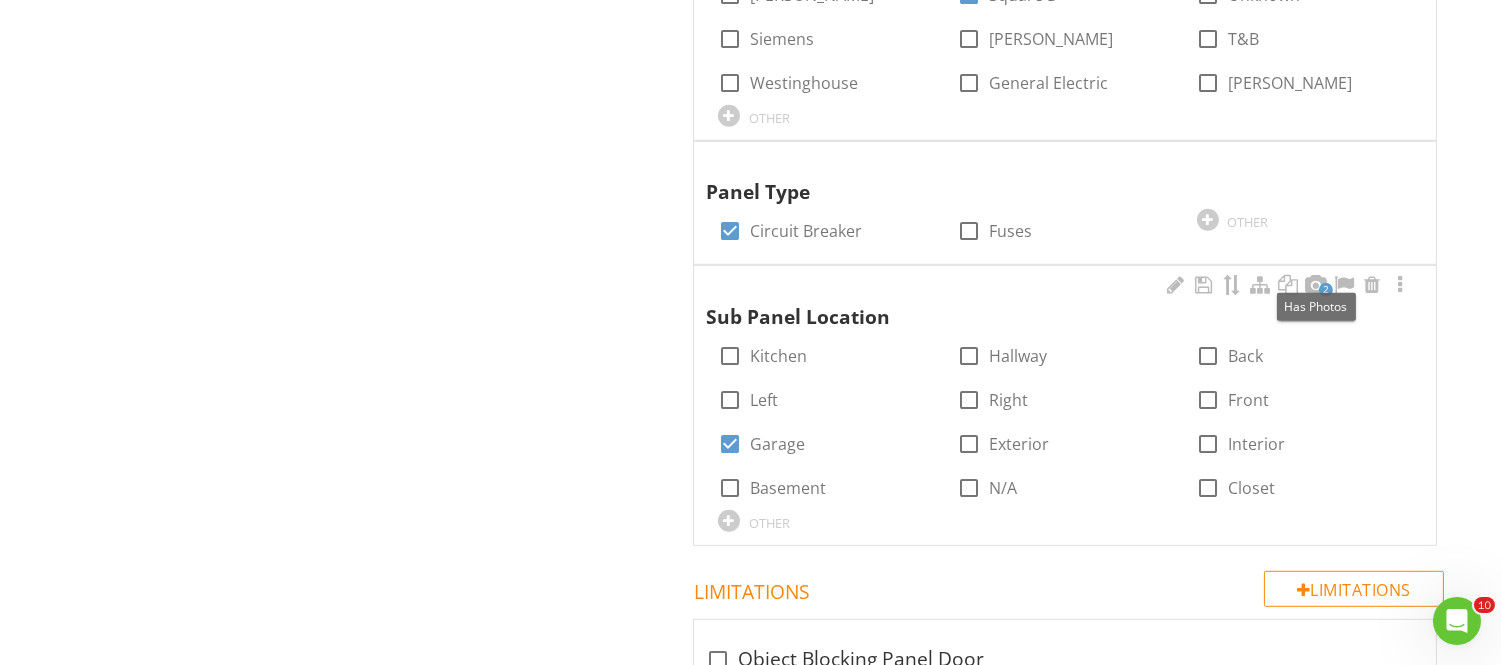 click on "2" at bounding box center [1326, 290] 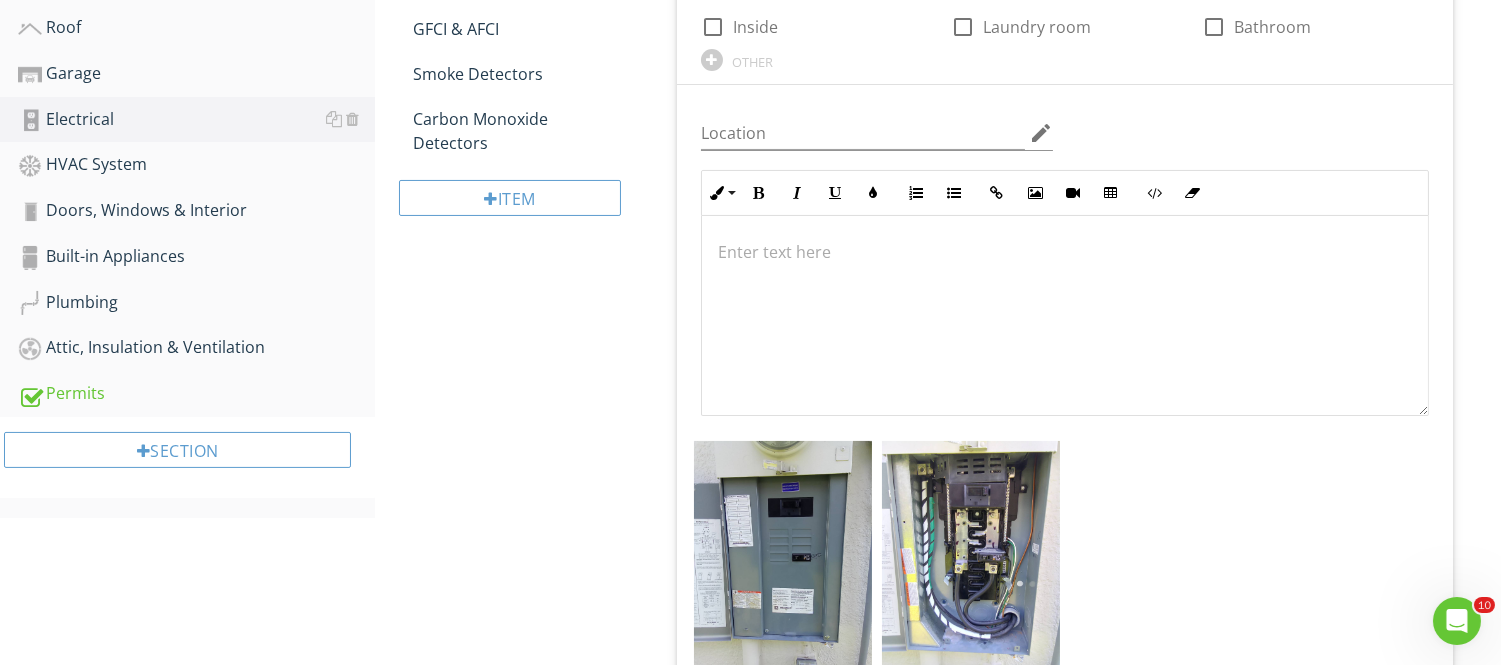 scroll, scrollTop: 568, scrollLeft: 0, axis: vertical 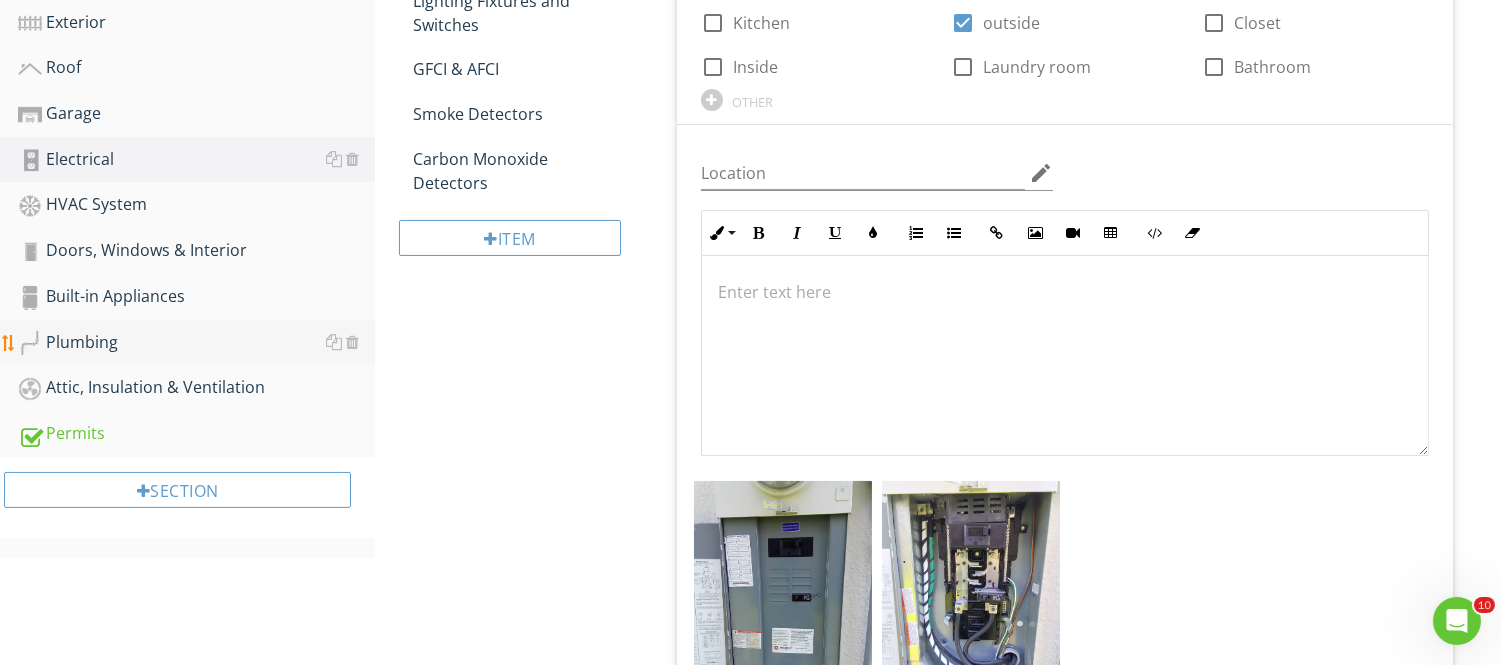 click on "Plumbing" at bounding box center [196, 343] 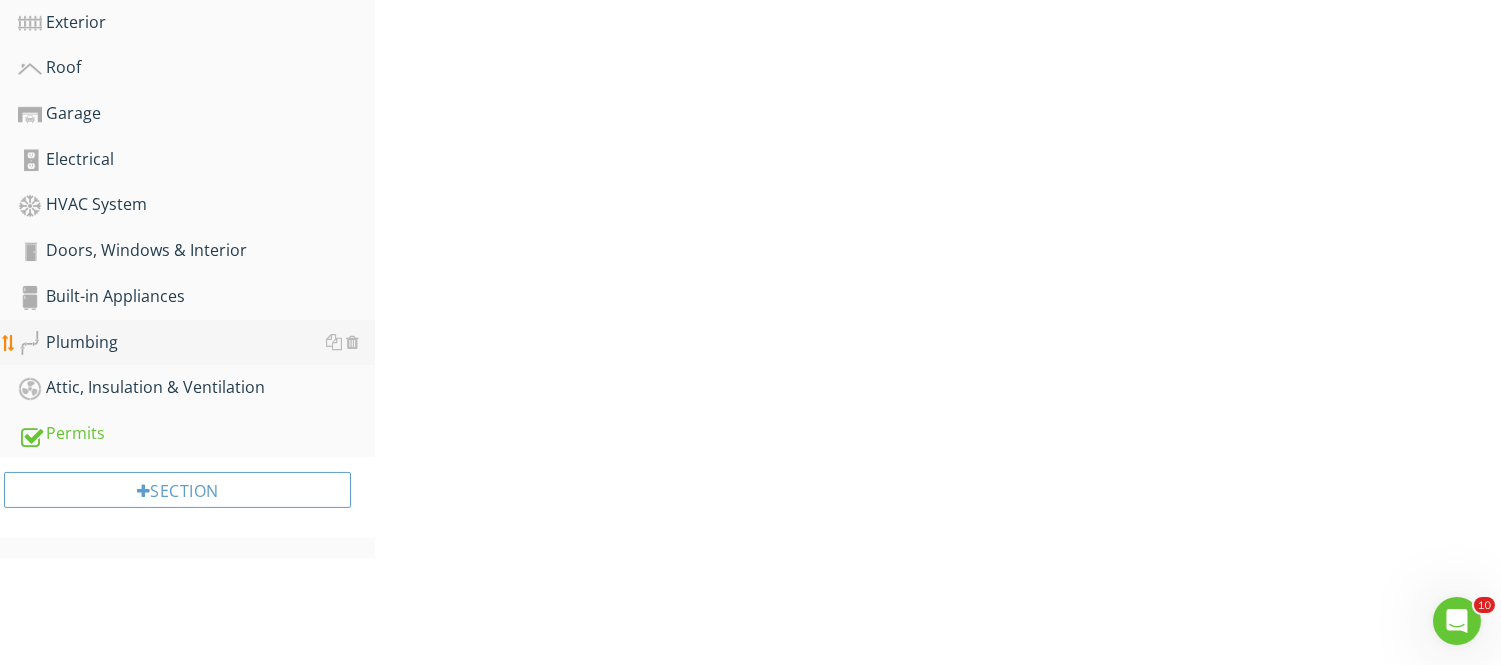 click on "Plumbing" at bounding box center [196, 343] 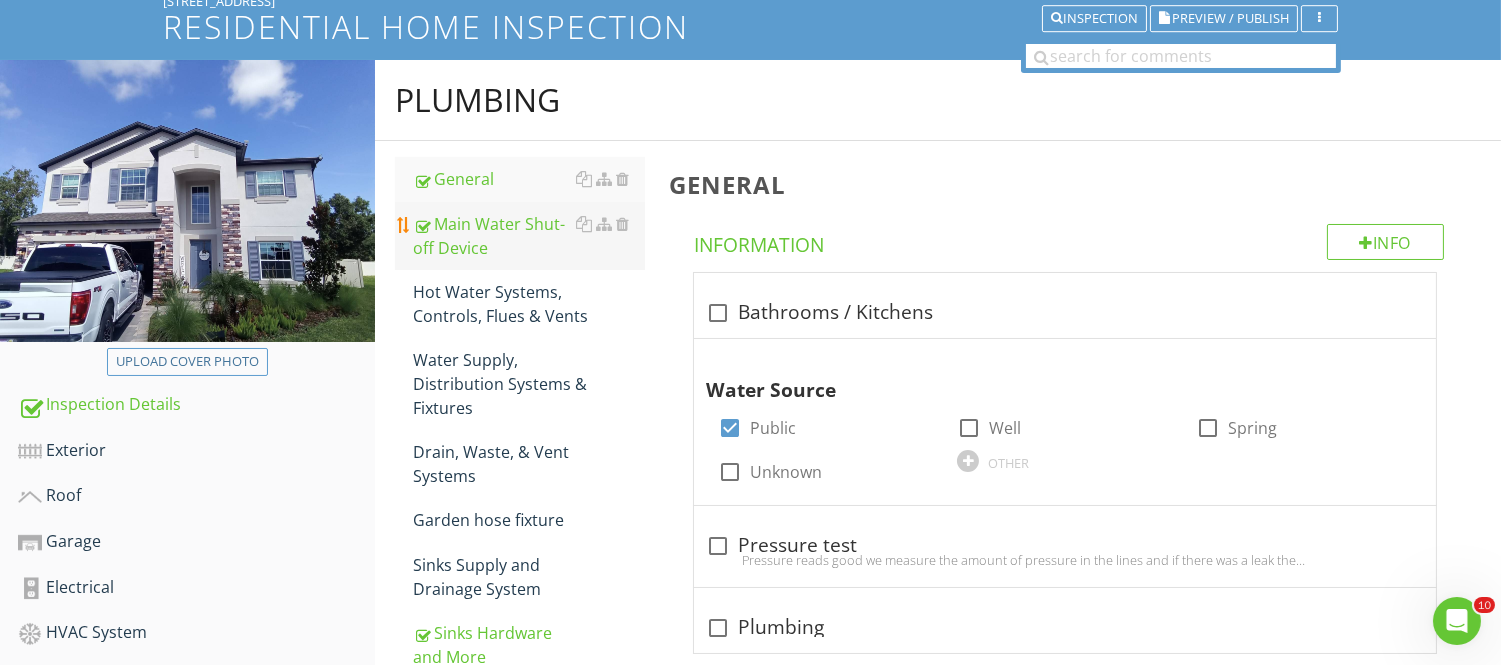 scroll, scrollTop: 124, scrollLeft: 0, axis: vertical 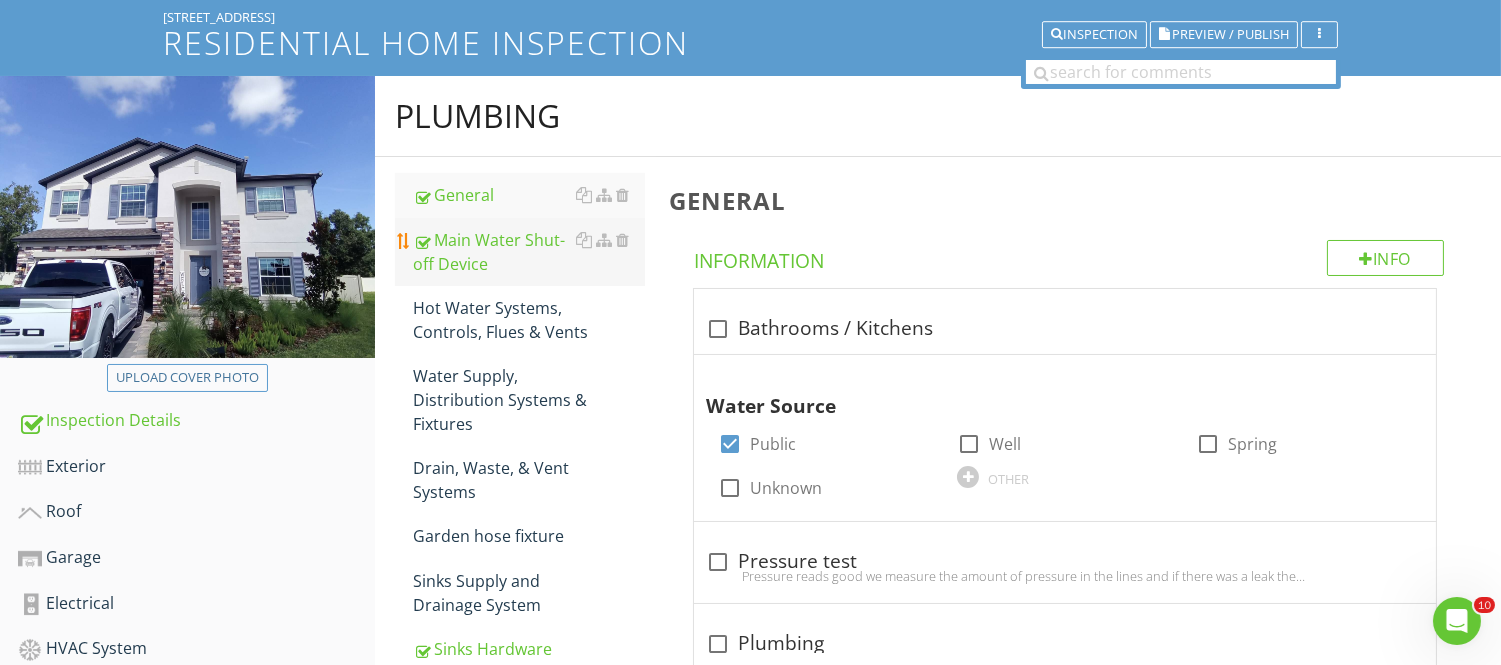 click on "Main Water Shut-off Device" at bounding box center [528, 252] 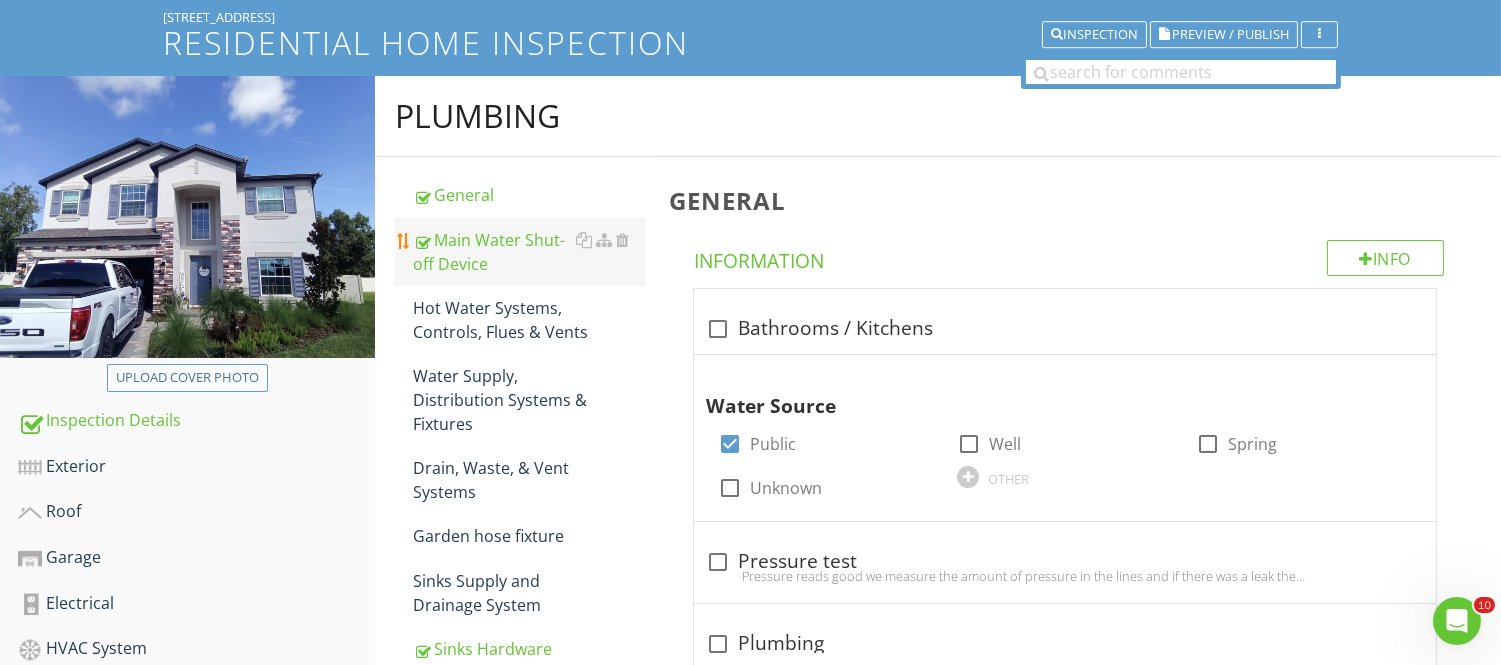 click on "Main Water Shut-off Device" at bounding box center [528, 252] 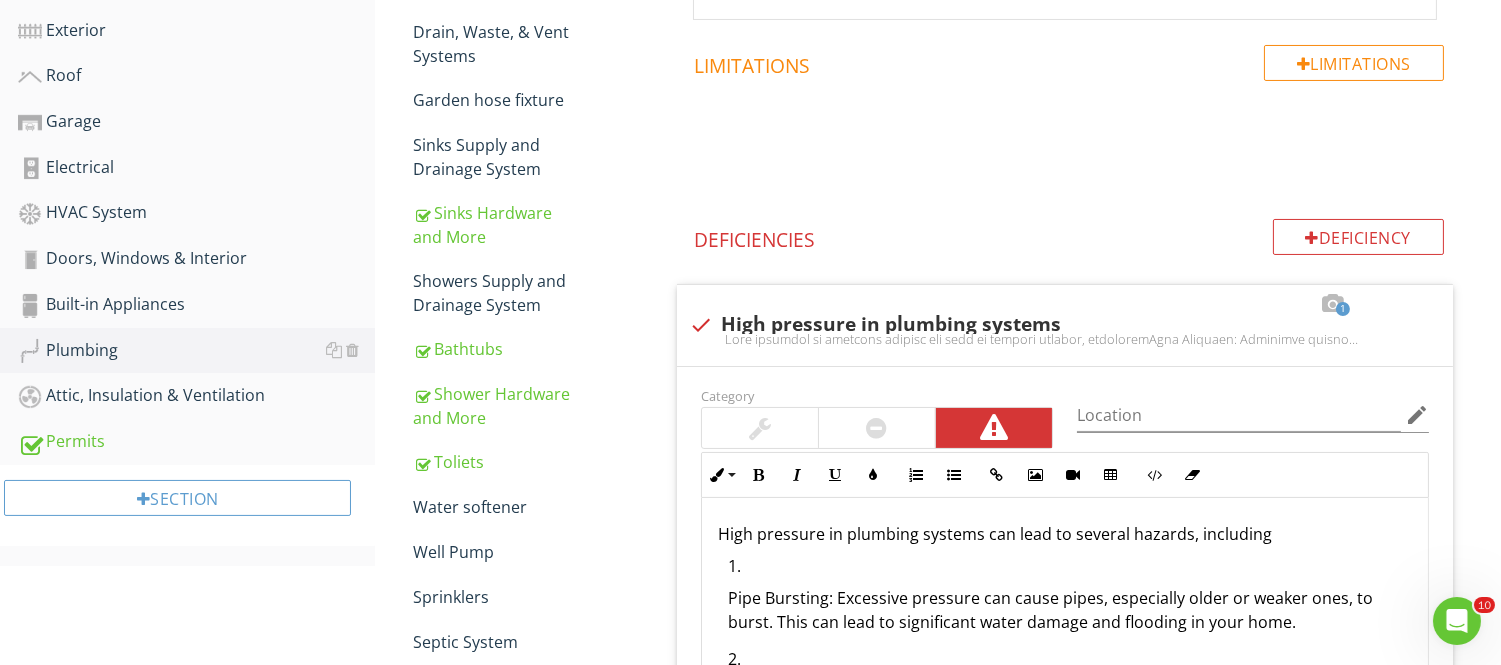 scroll, scrollTop: 680, scrollLeft: 0, axis: vertical 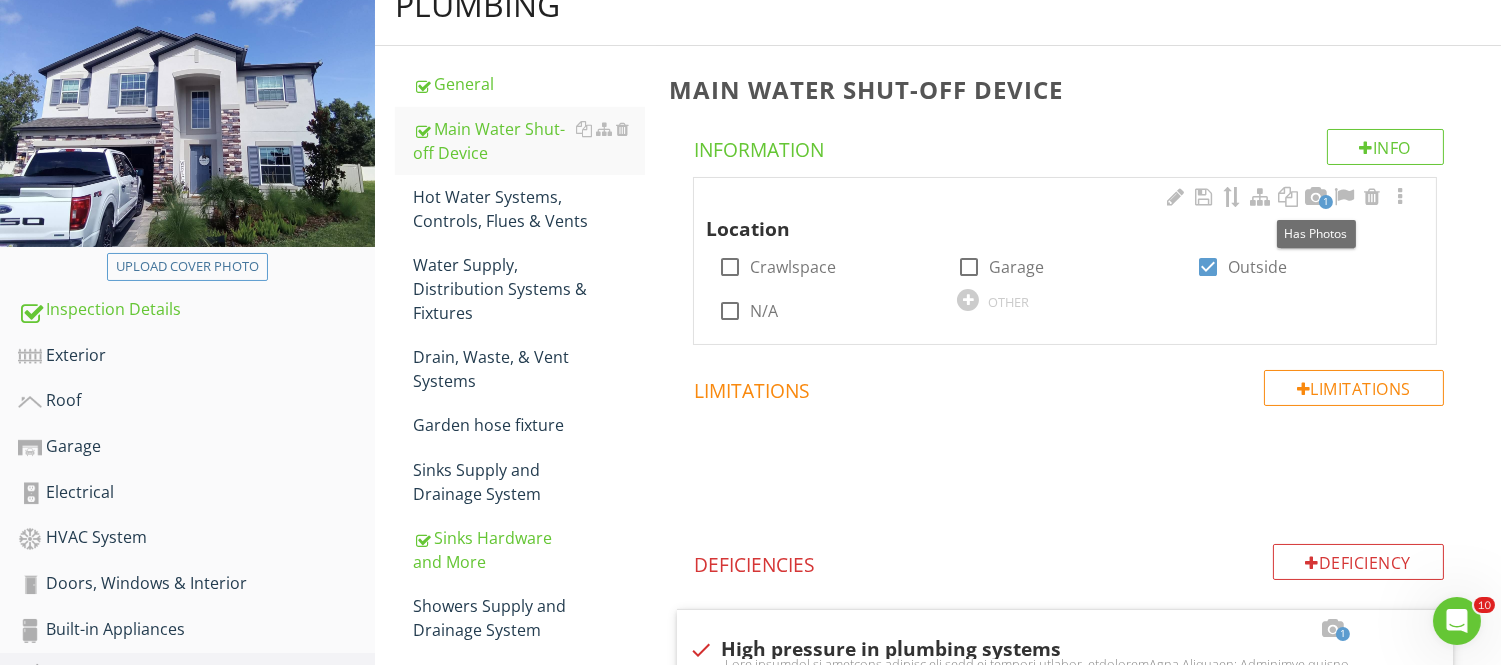 click on "1" at bounding box center (1326, 202) 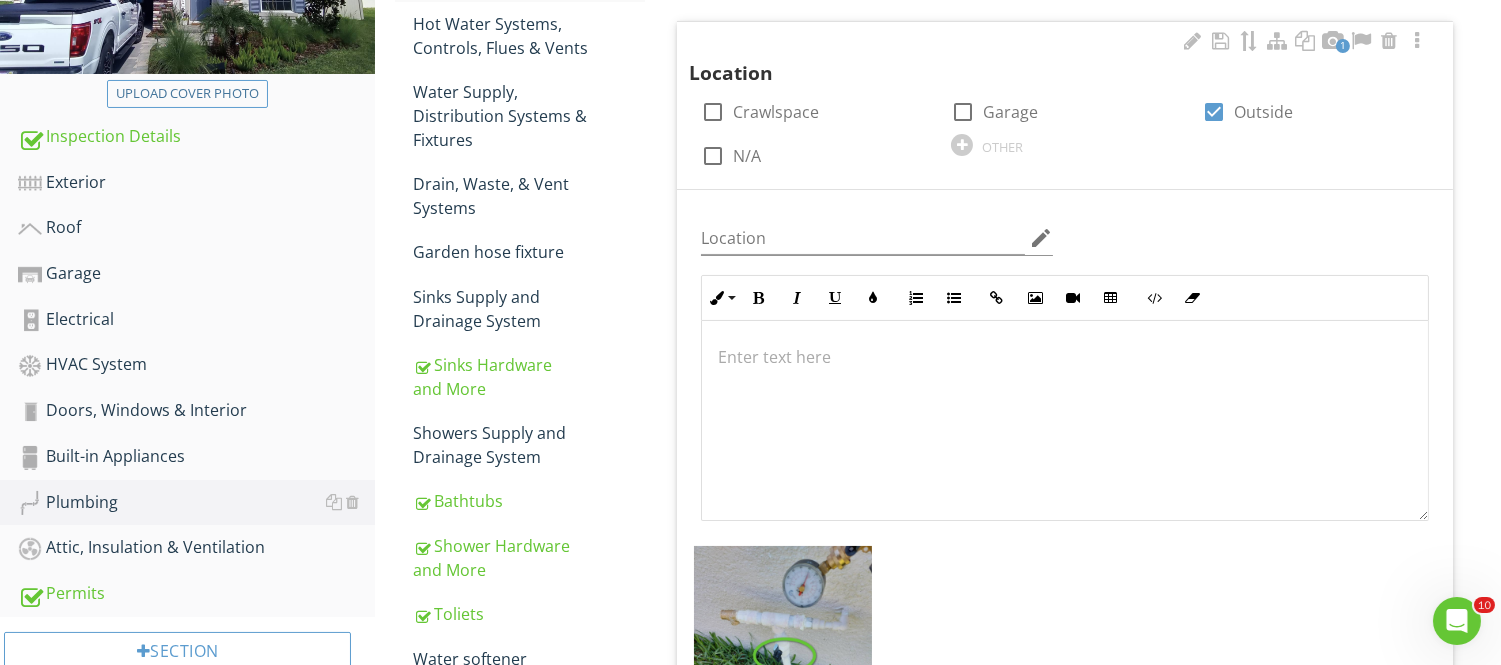 scroll, scrollTop: 680, scrollLeft: 0, axis: vertical 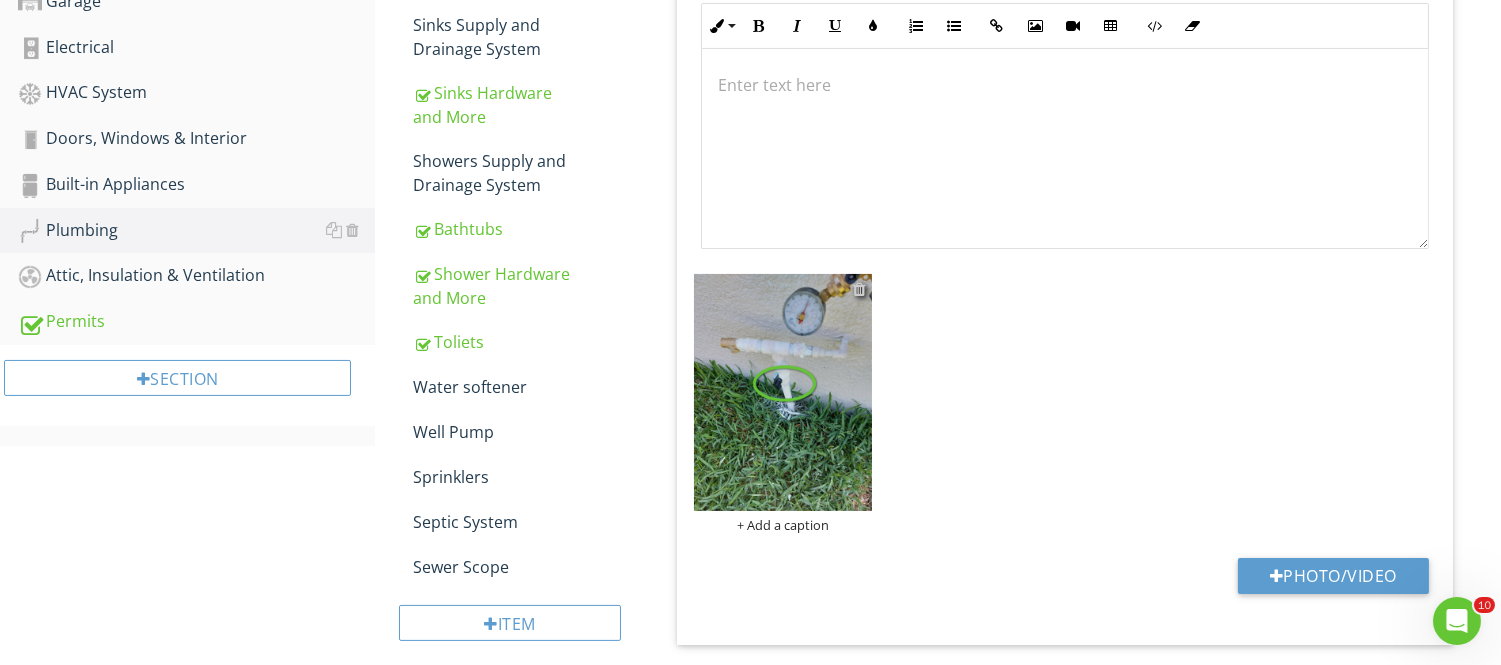 click at bounding box center [859, 289] 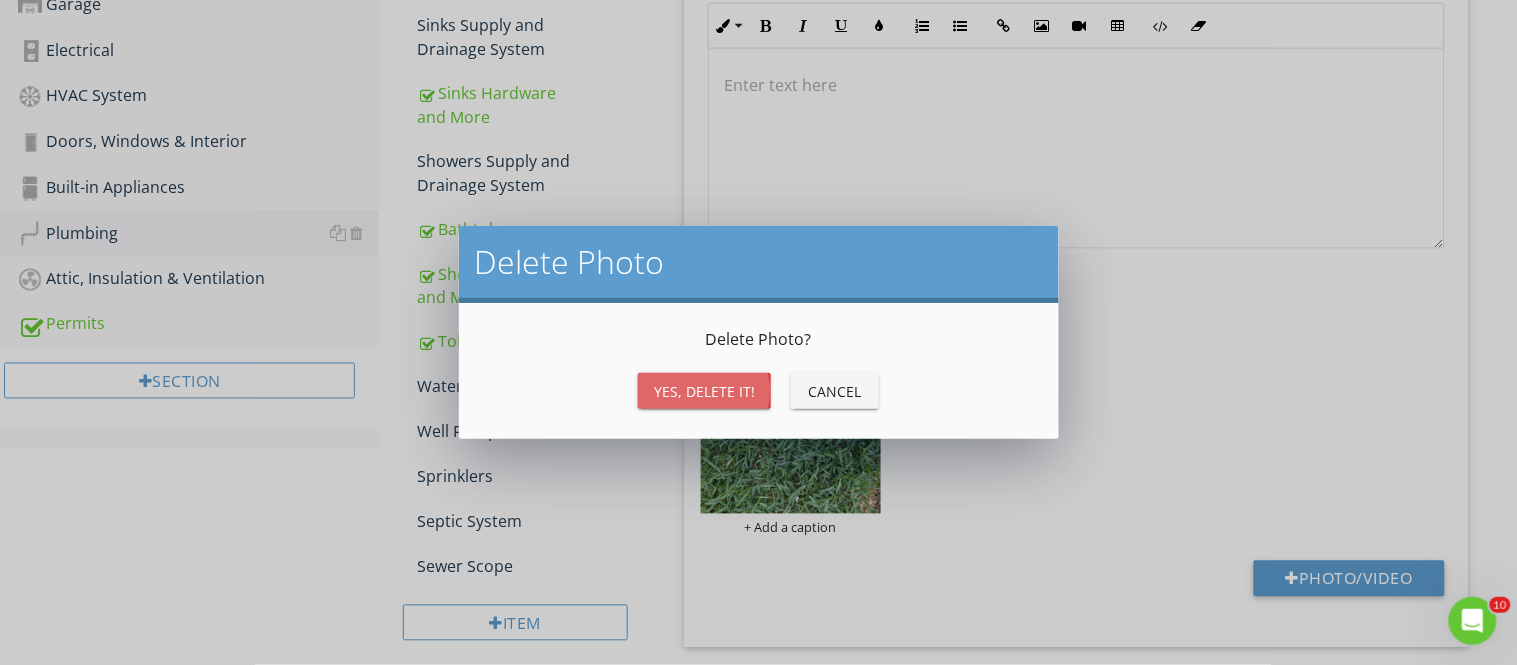 click on "Yes, Delete it!" at bounding box center [704, 391] 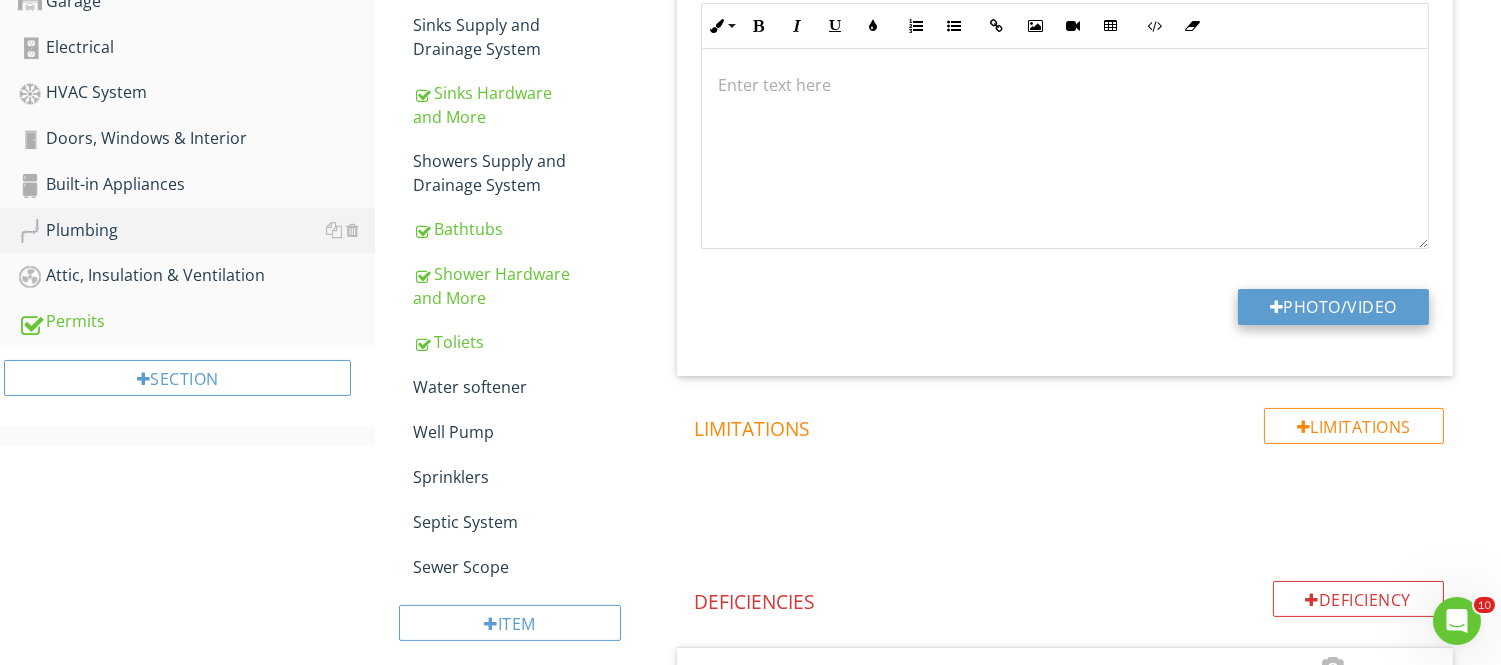 click on "Photo/Video" at bounding box center (1333, 307) 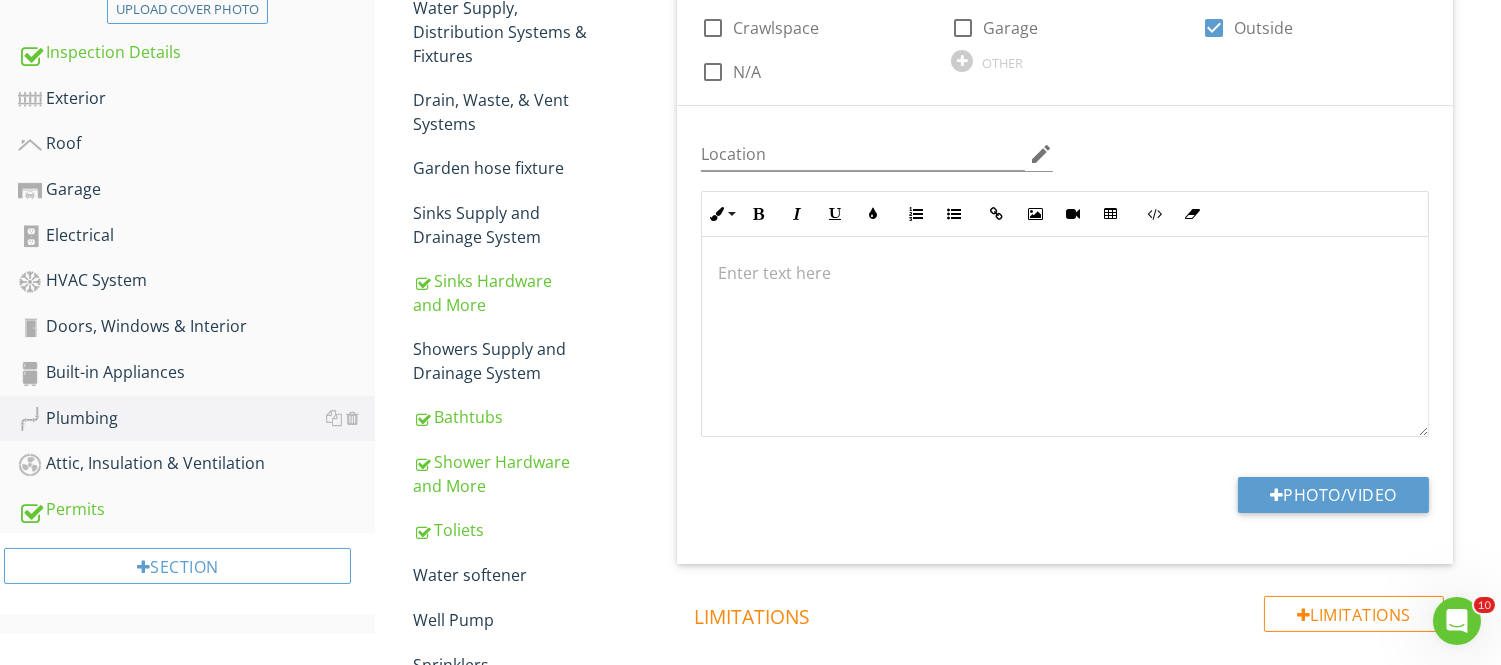 scroll, scrollTop: 680, scrollLeft: 0, axis: vertical 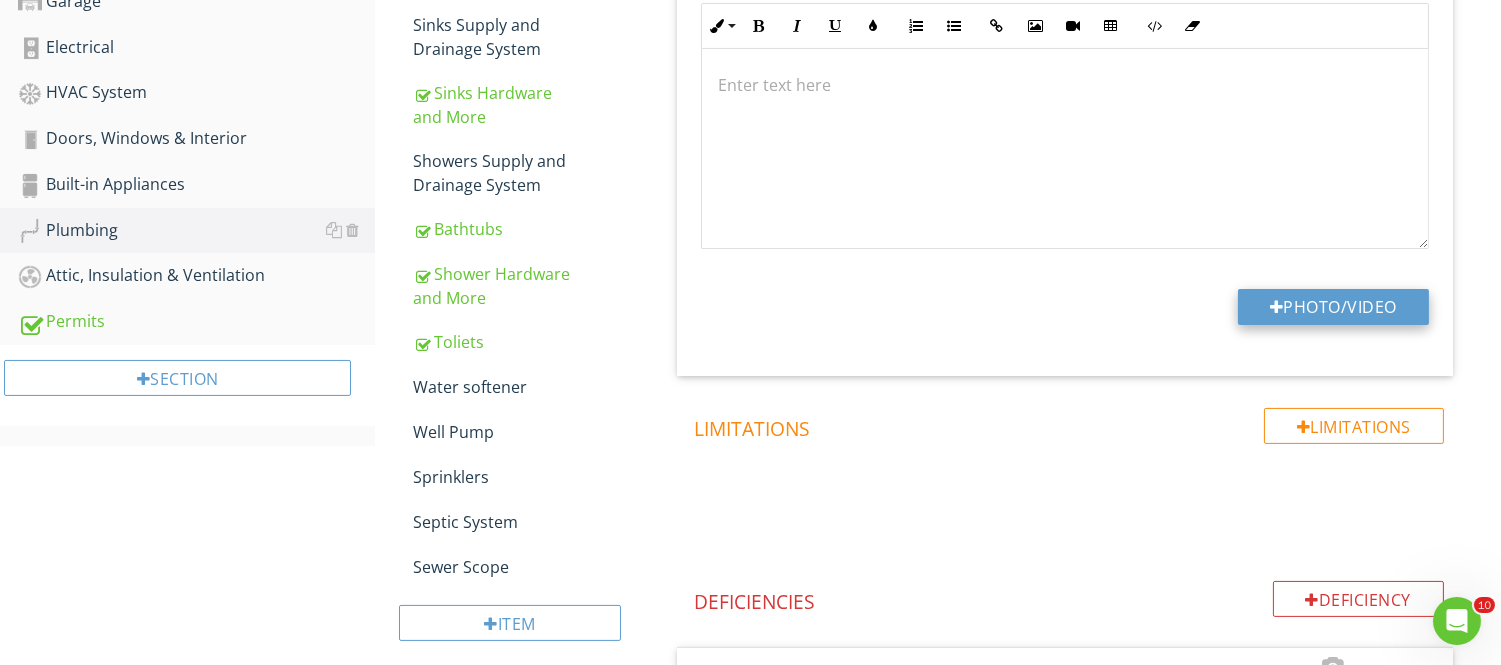 click on "Photo/Video" at bounding box center [1333, 307] 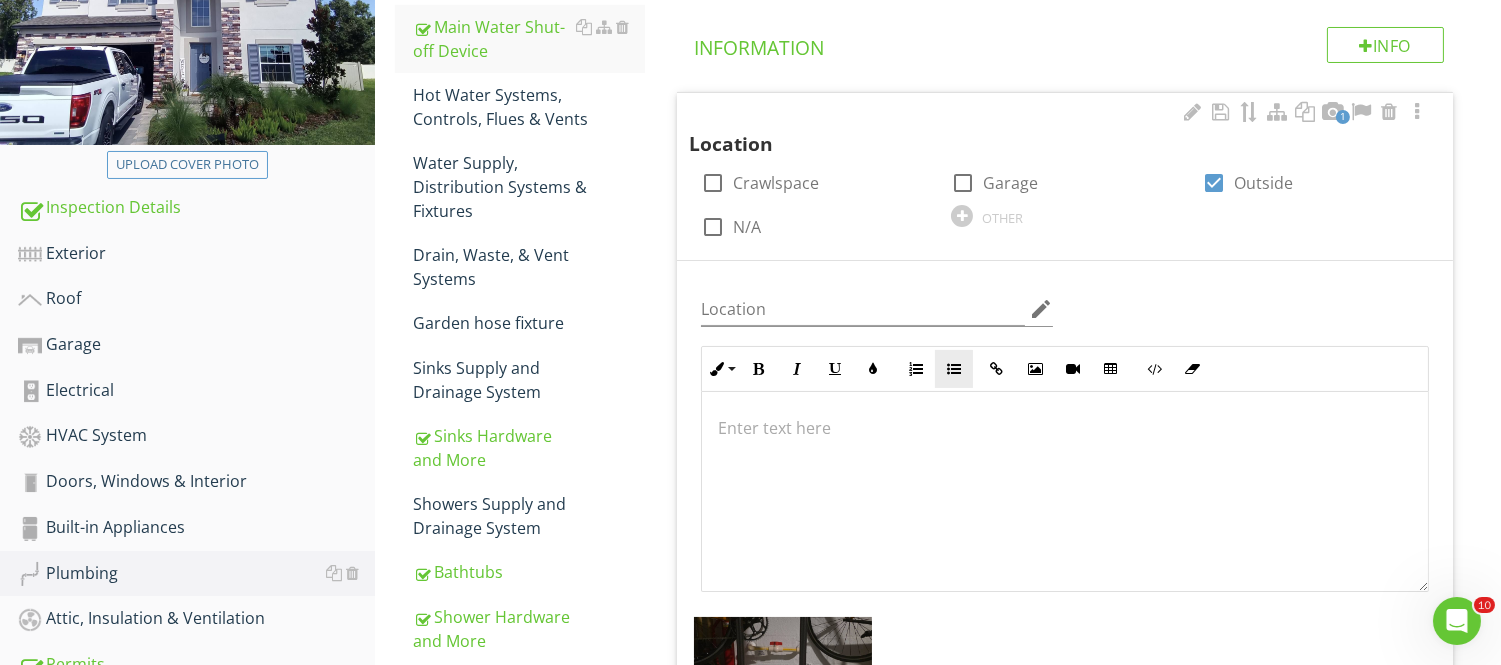 scroll, scrollTop: 346, scrollLeft: 0, axis: vertical 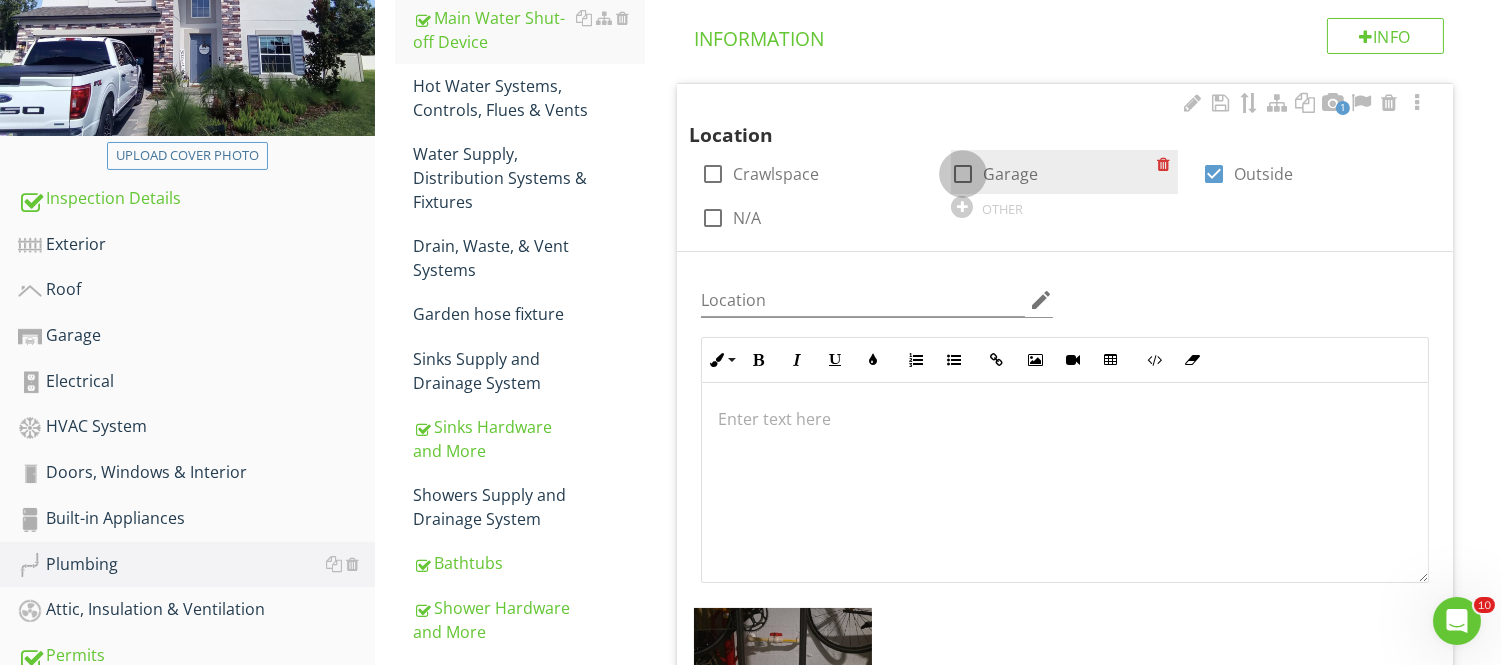 drag, startPoint x: 968, startPoint y: 165, endPoint x: 1142, endPoint y: 154, distance: 174.34735 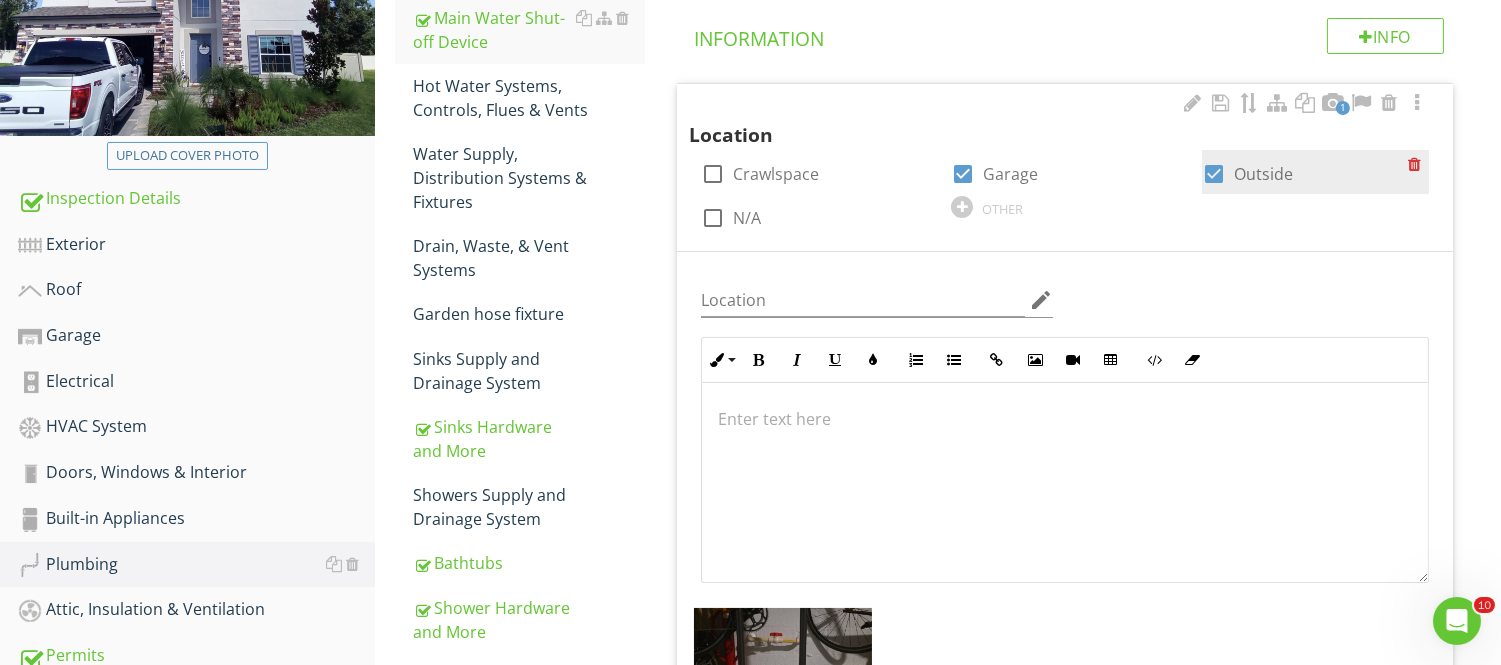 click at bounding box center [1214, 174] 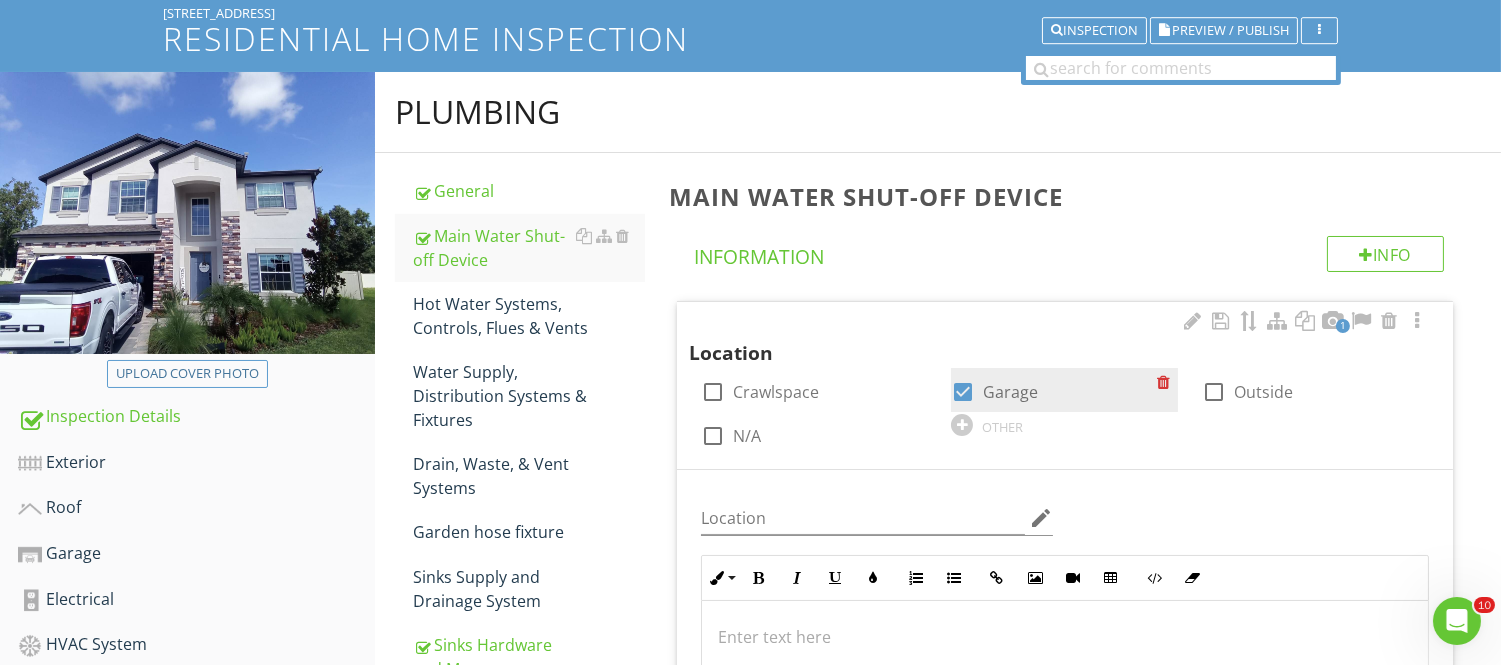 scroll, scrollTop: 0, scrollLeft: 0, axis: both 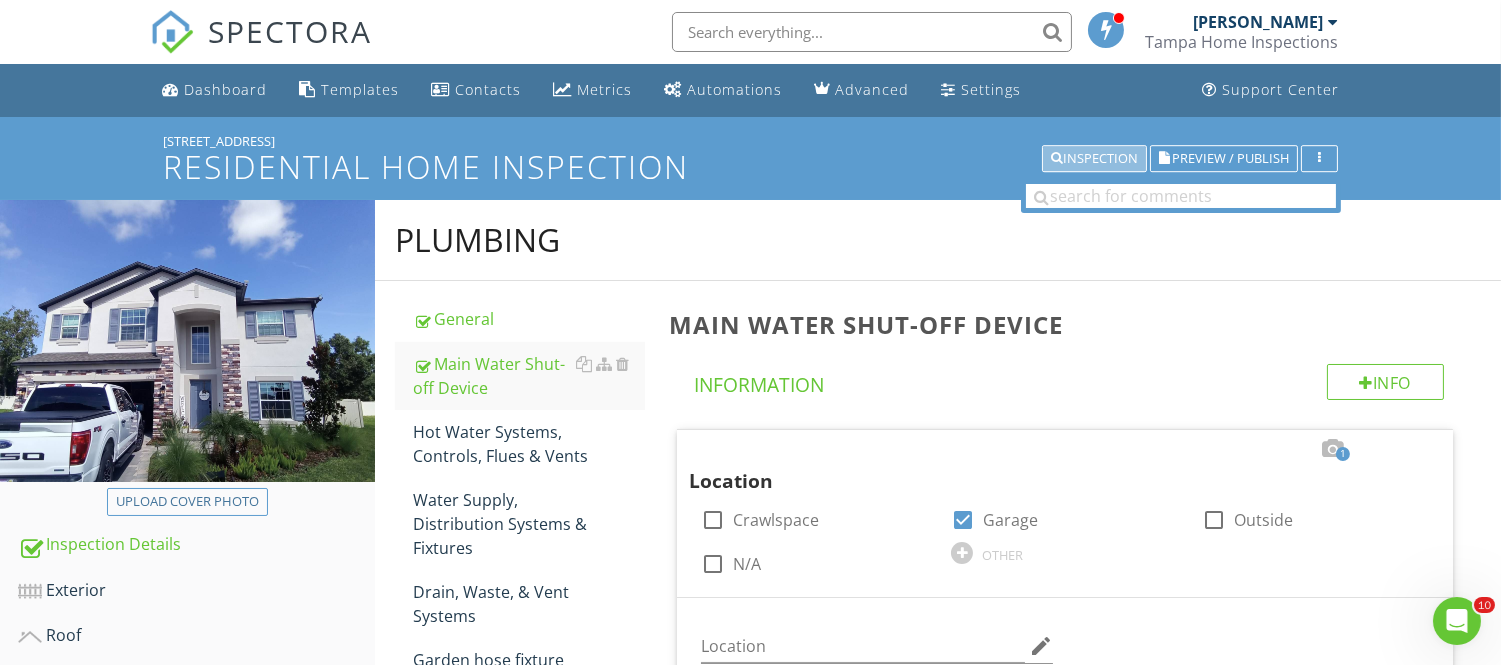 click on "Inspection" at bounding box center [1094, 159] 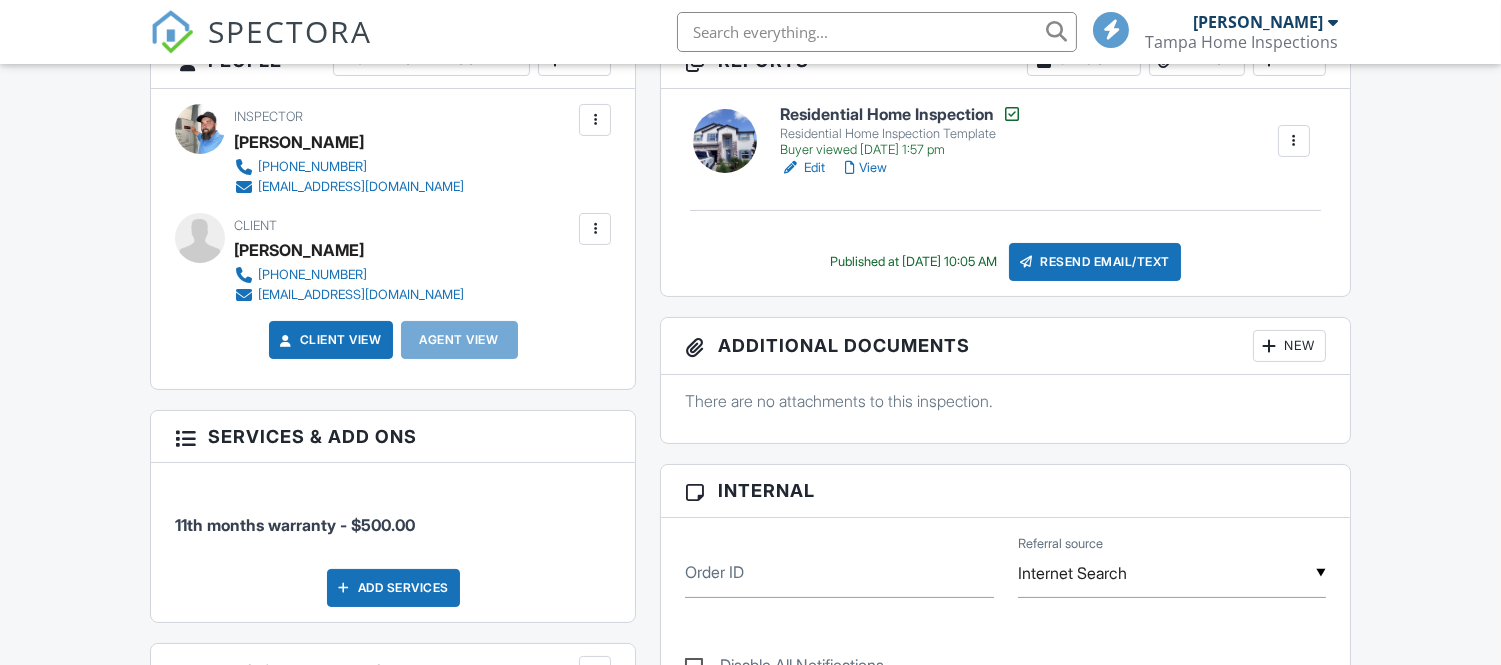 scroll, scrollTop: 555, scrollLeft: 0, axis: vertical 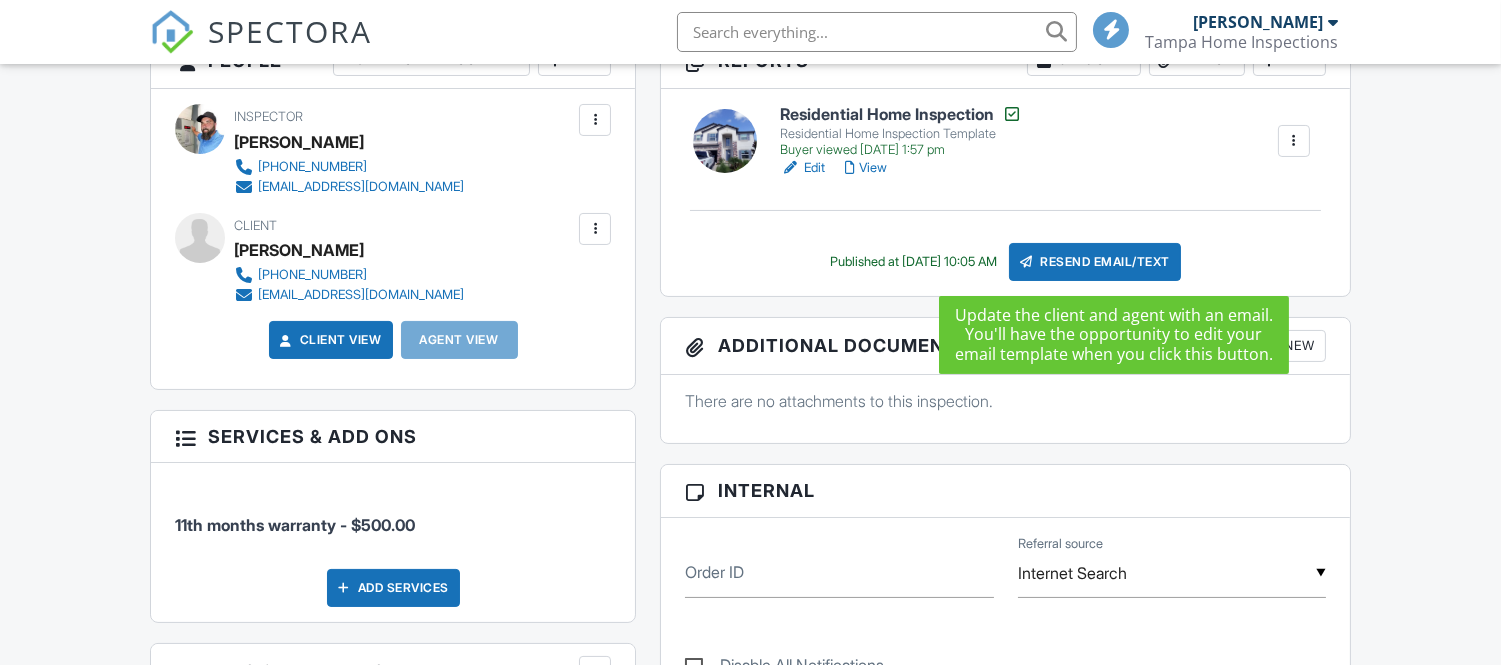 click on "Resend Email/Text" at bounding box center (1095, 262) 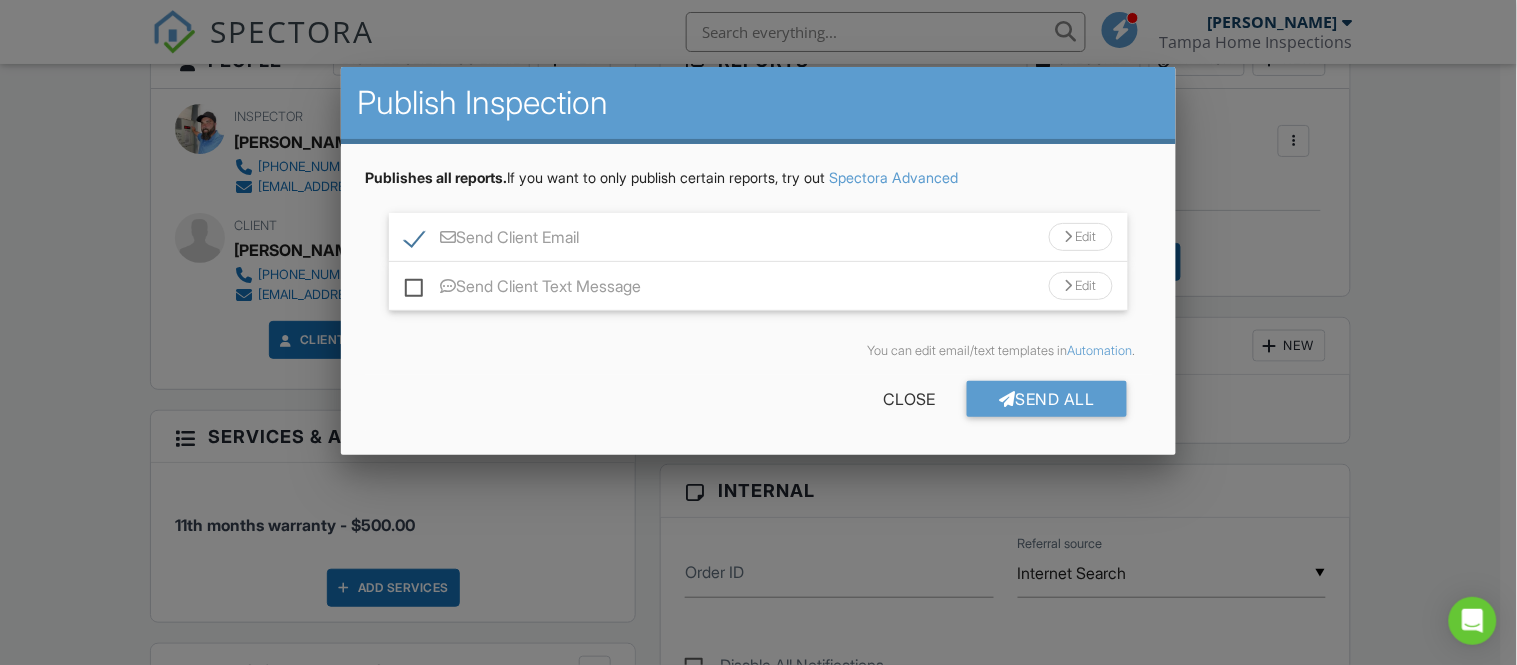 click on "Send Client Text Message" at bounding box center (523, 289) 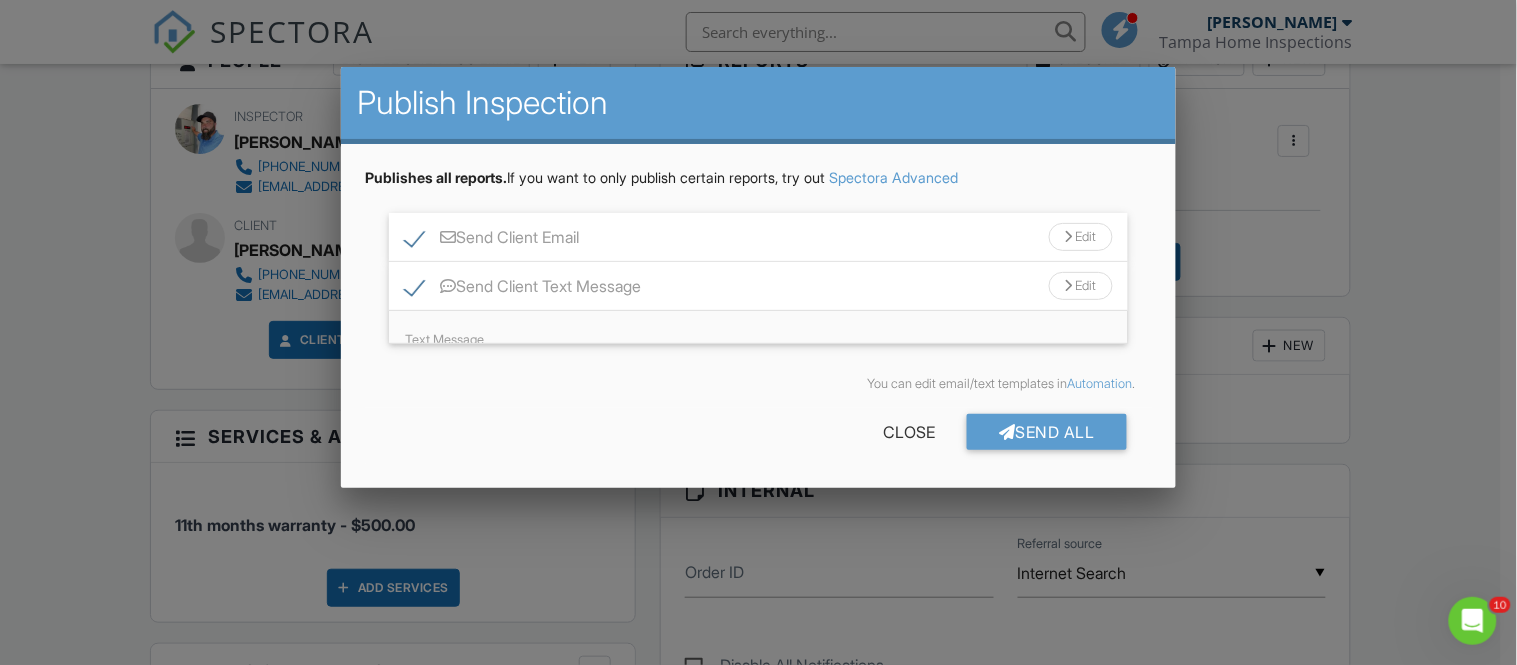scroll, scrollTop: 0, scrollLeft: 0, axis: both 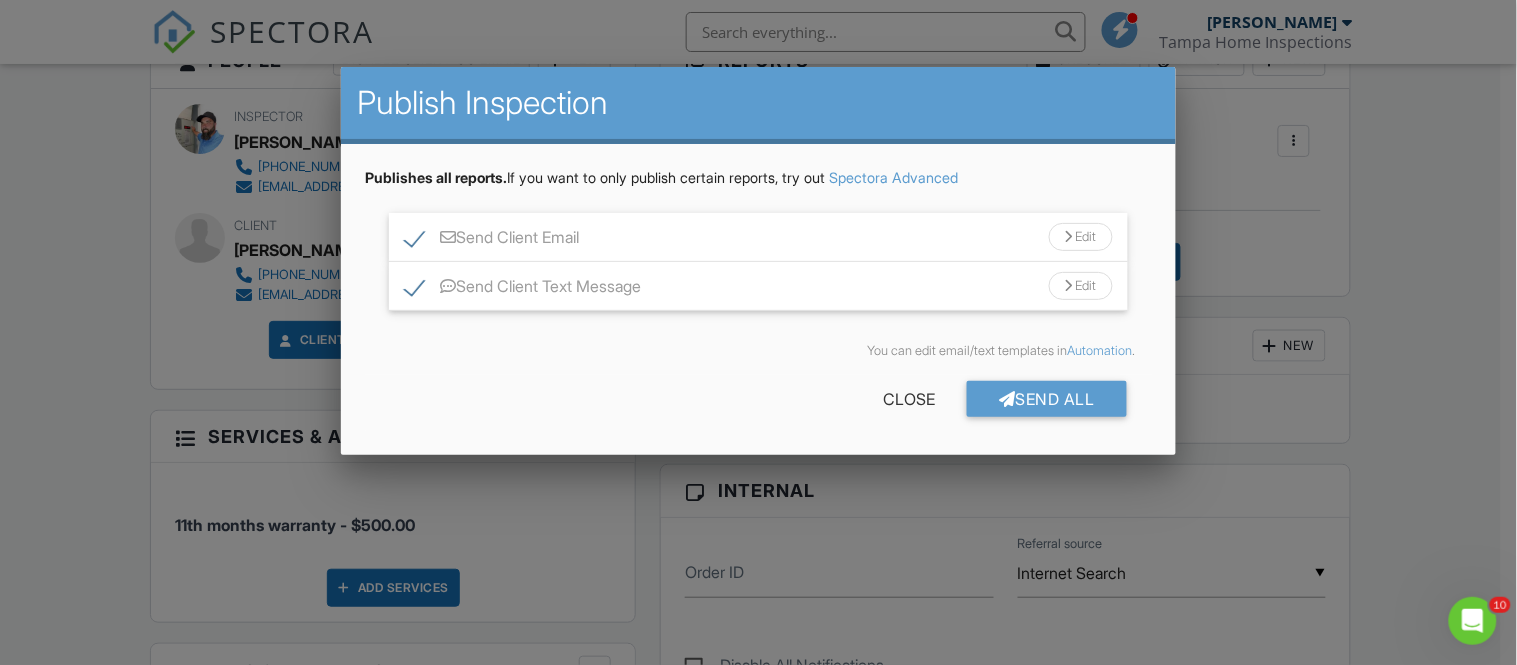 click on "Send All" at bounding box center [1047, 399] 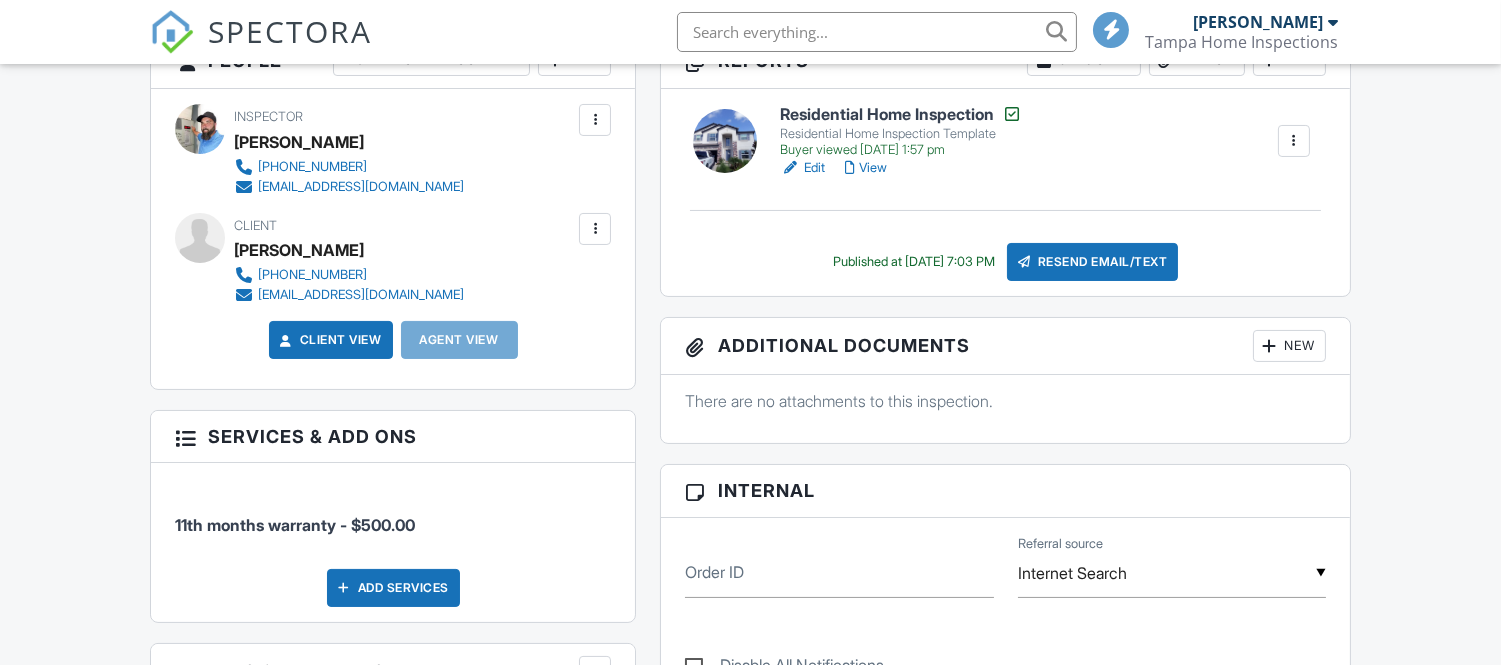 scroll, scrollTop: 0, scrollLeft: 0, axis: both 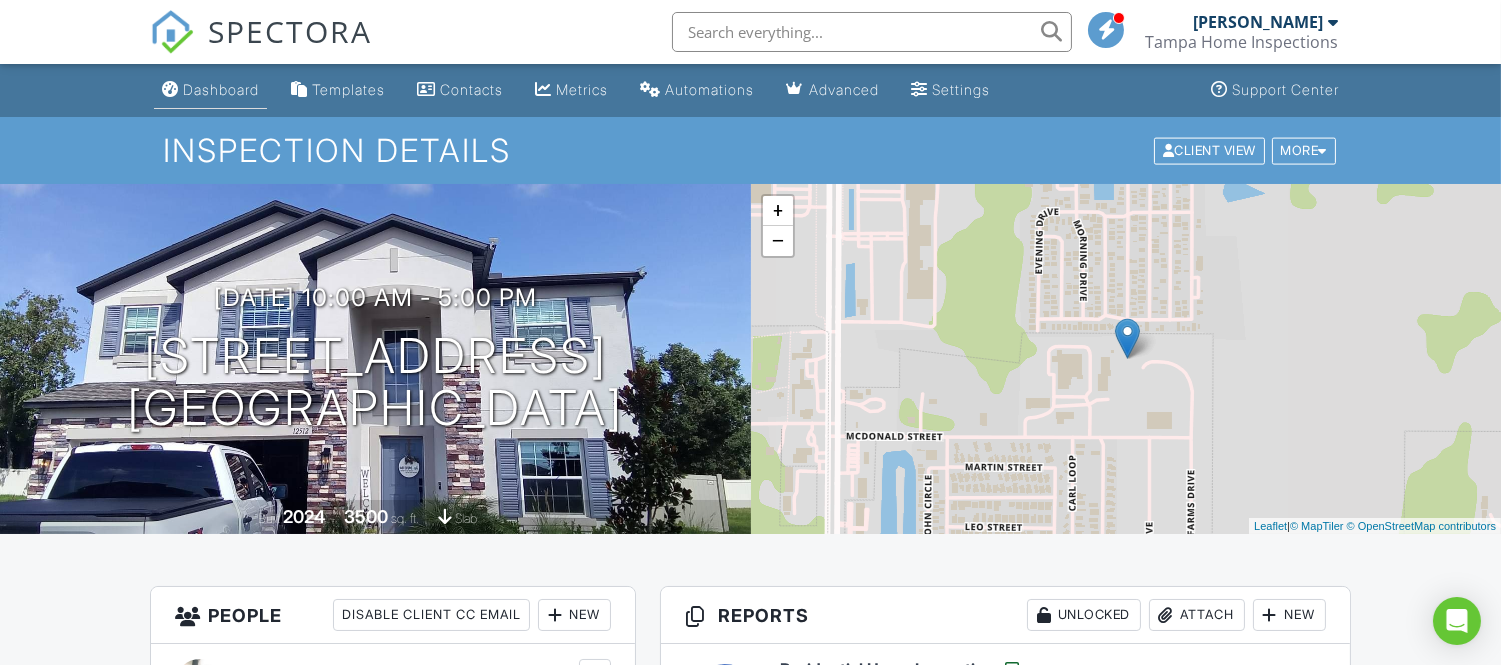 click on "Dashboard" at bounding box center [221, 89] 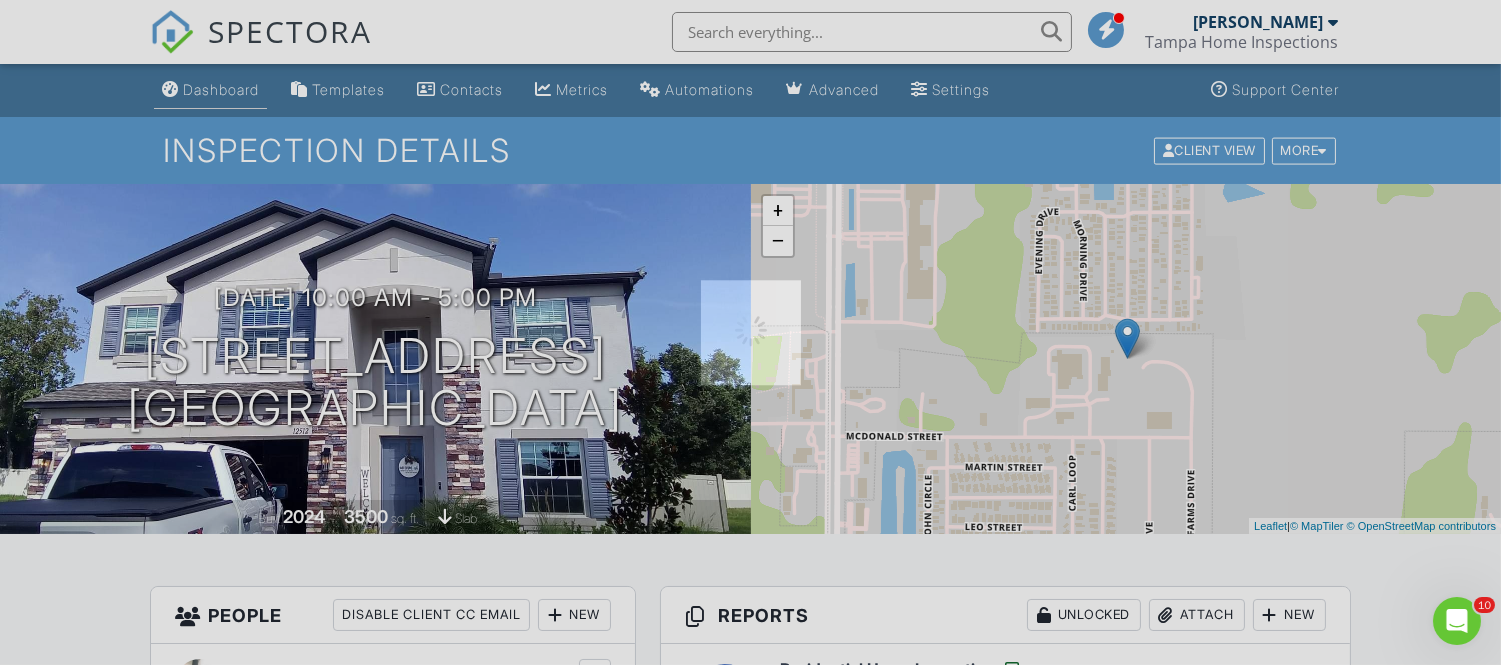 scroll, scrollTop: 0, scrollLeft: 0, axis: both 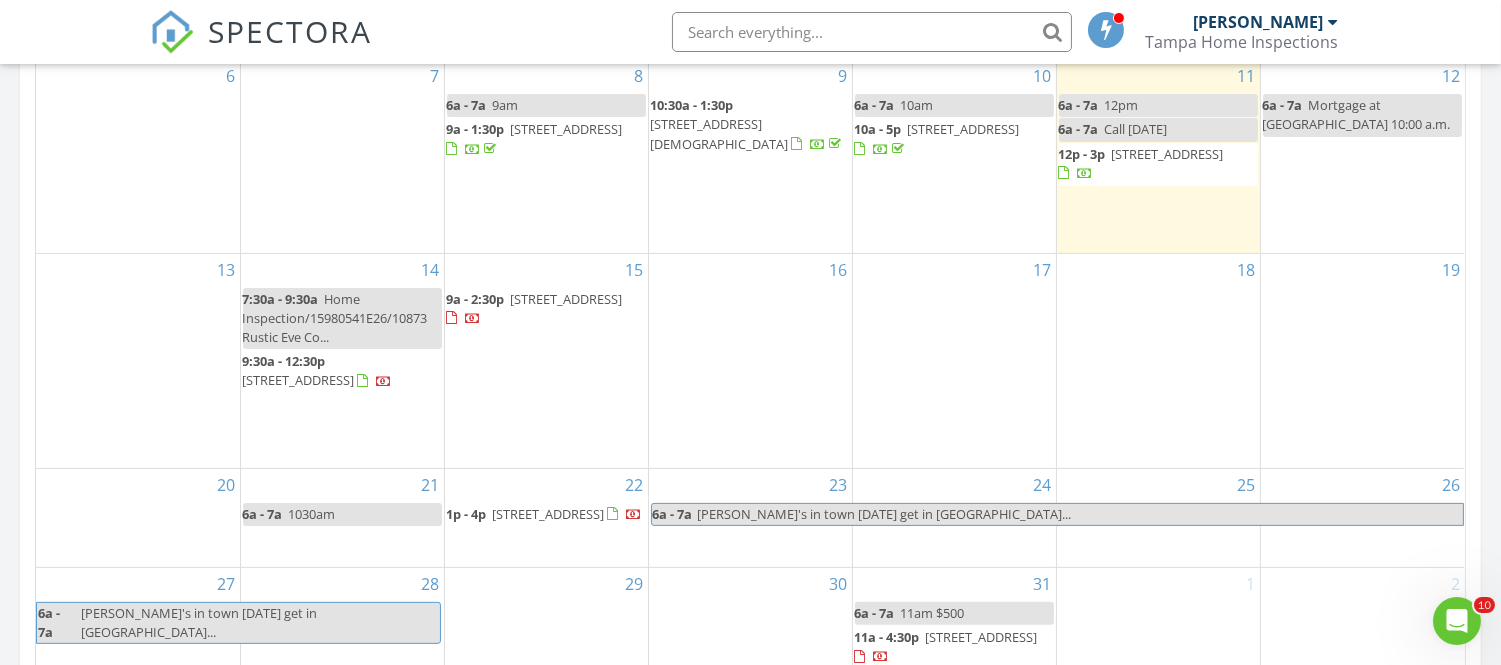click on "5831 Caldera Ridge Dr, Fish Hawk 33547" at bounding box center (1168, 154) 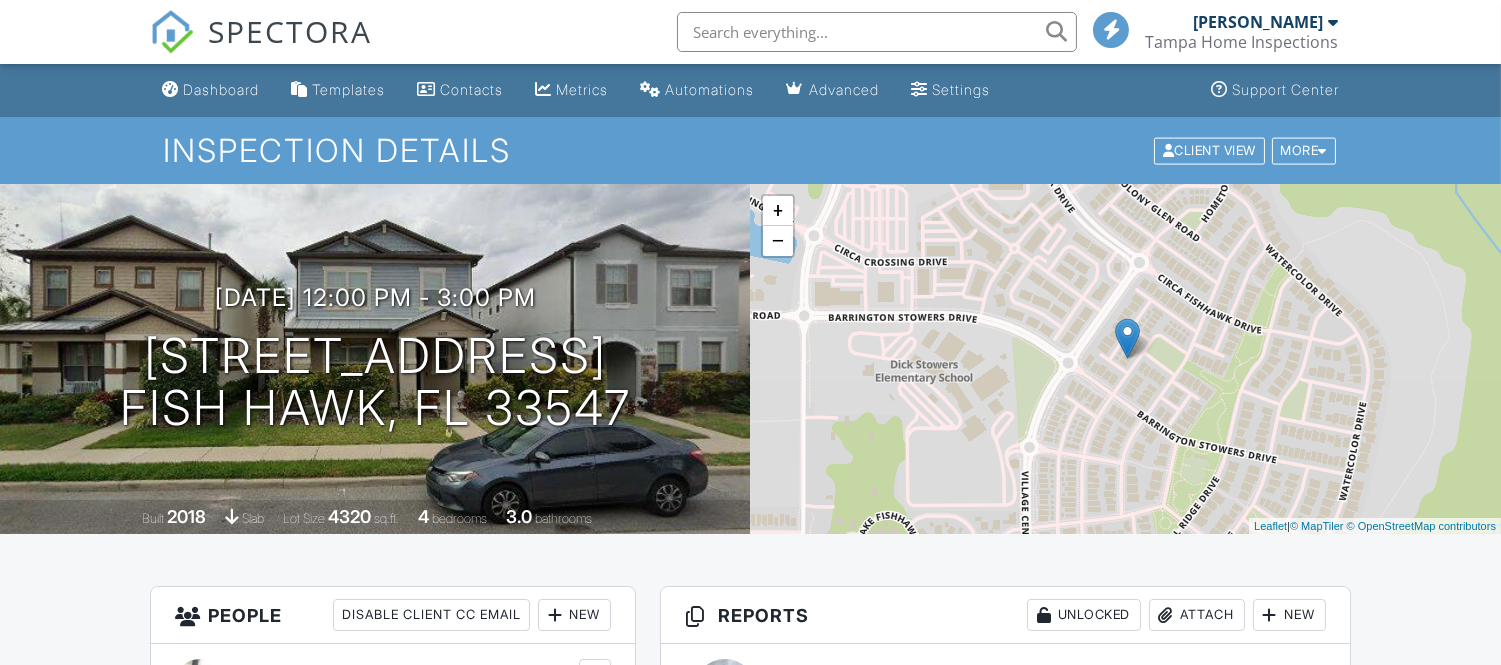 scroll, scrollTop: 444, scrollLeft: 0, axis: vertical 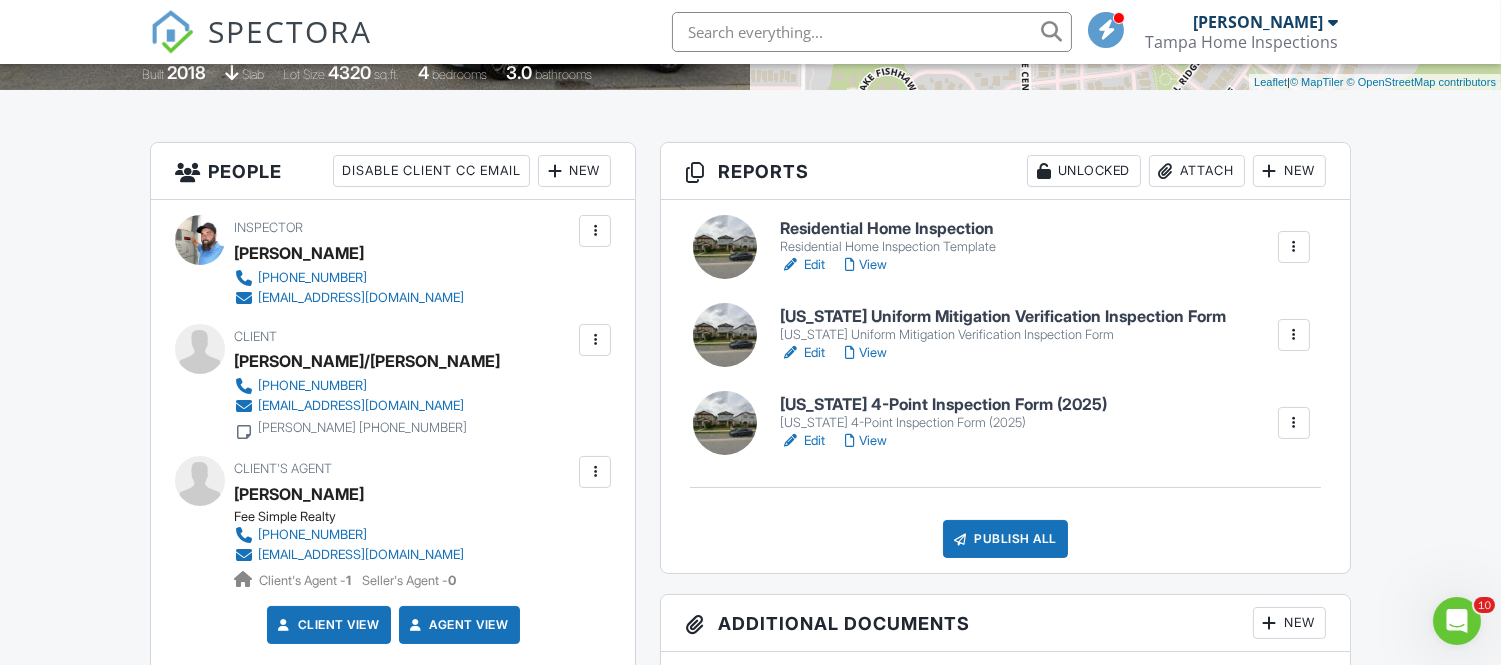 click on "Edit" at bounding box center [802, 265] 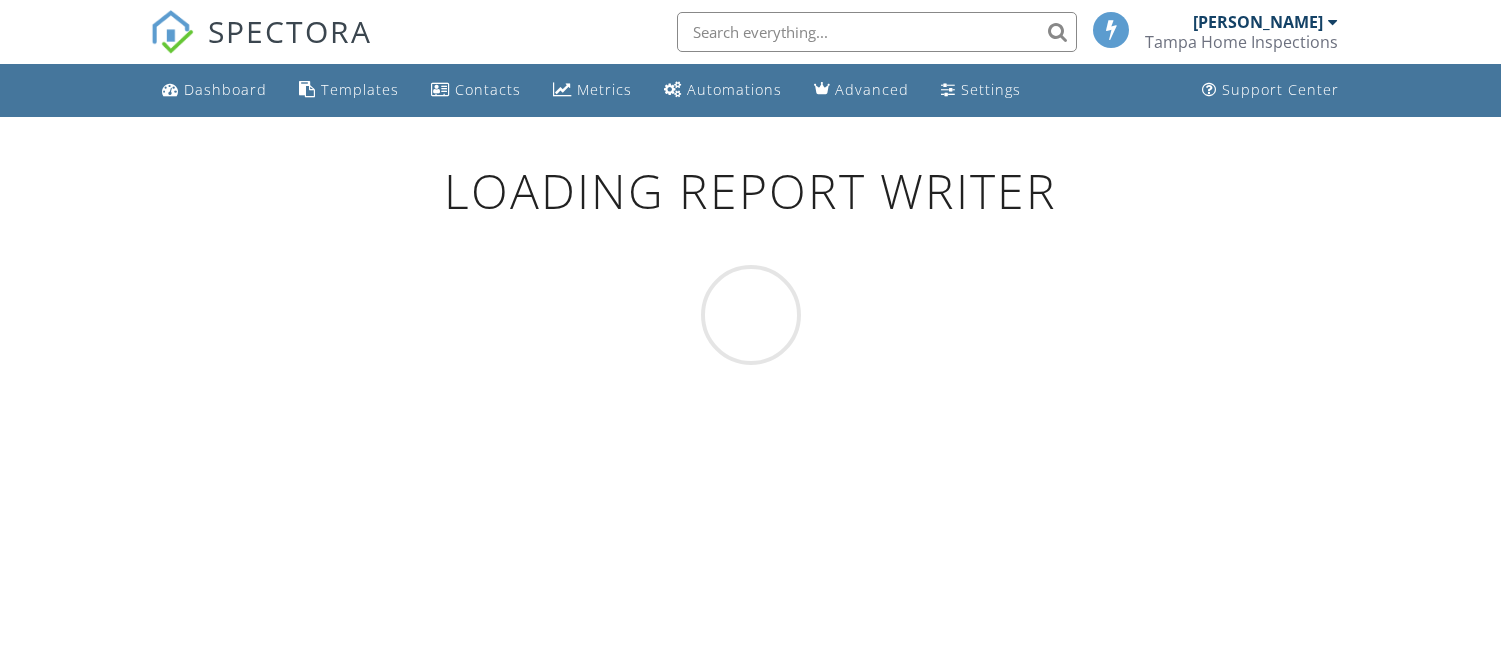 scroll, scrollTop: 0, scrollLeft: 0, axis: both 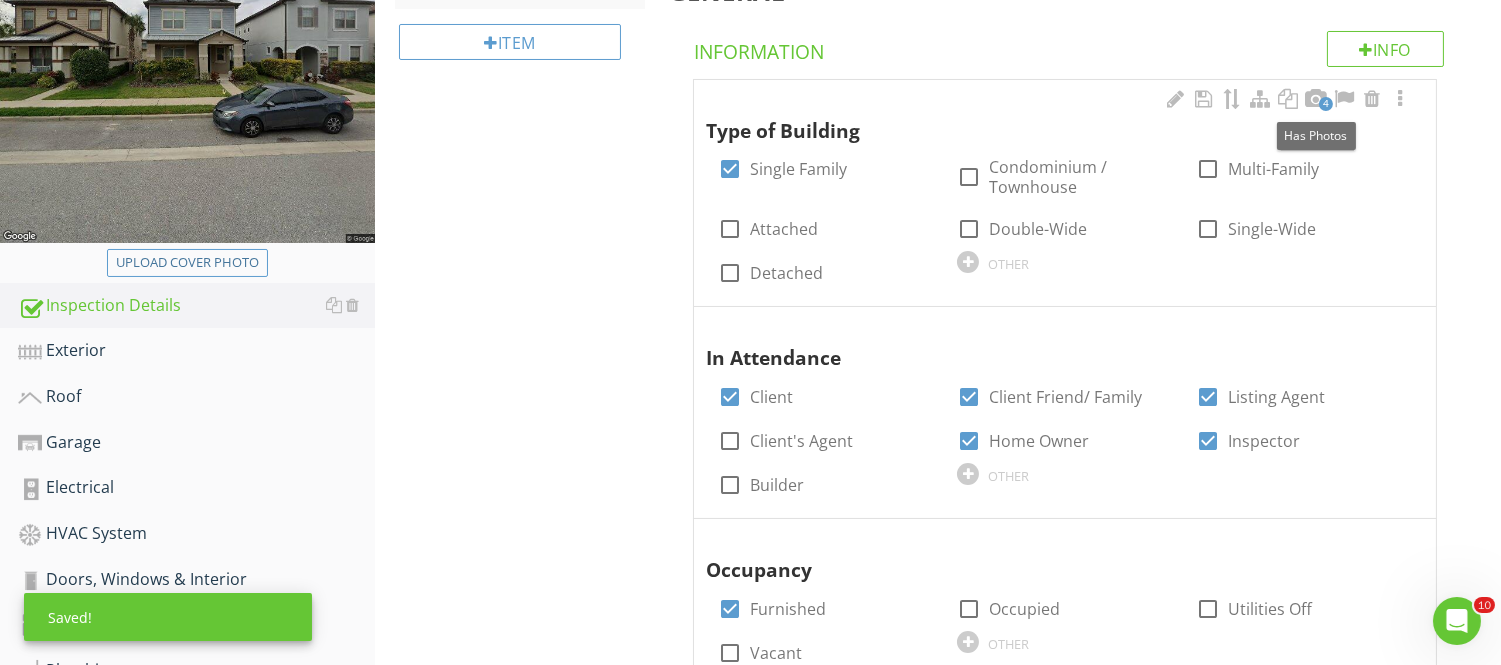 click on "4" at bounding box center [1326, 104] 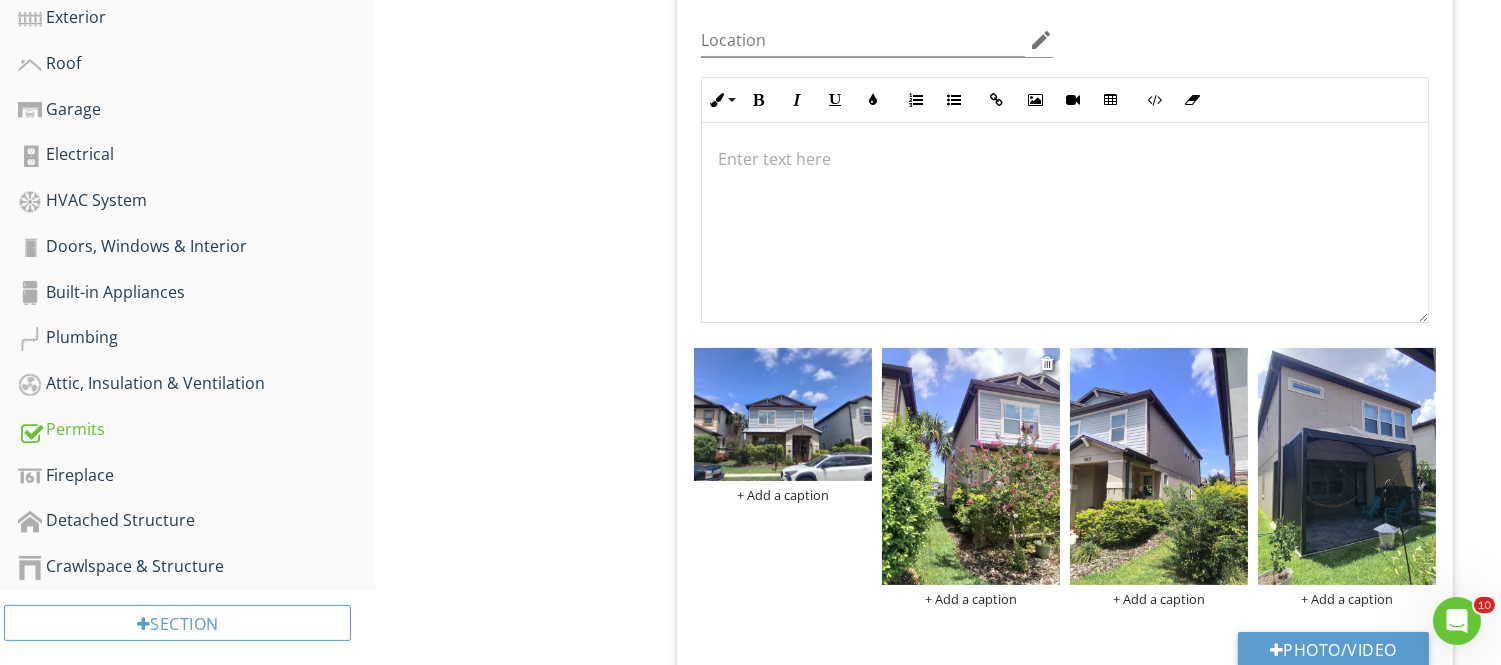 scroll, scrollTop: 777, scrollLeft: 0, axis: vertical 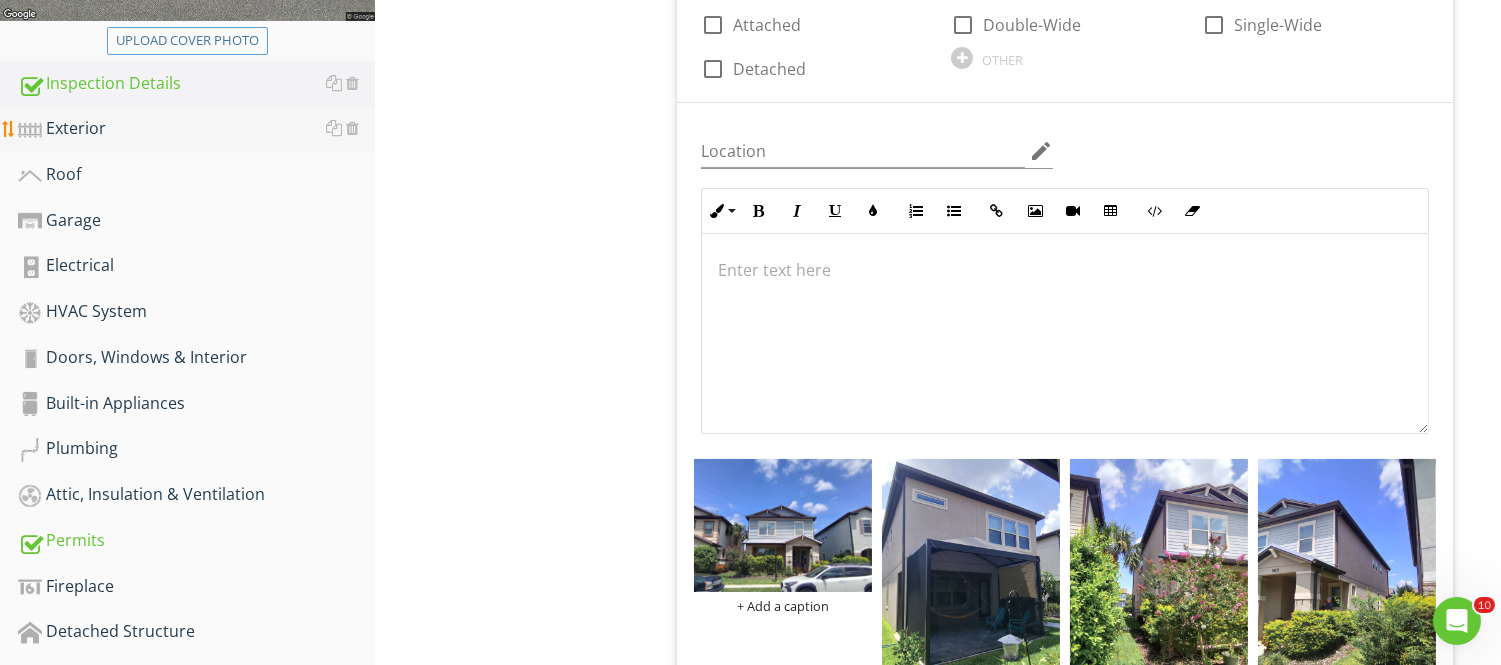 click on "Exterior" at bounding box center (196, 129) 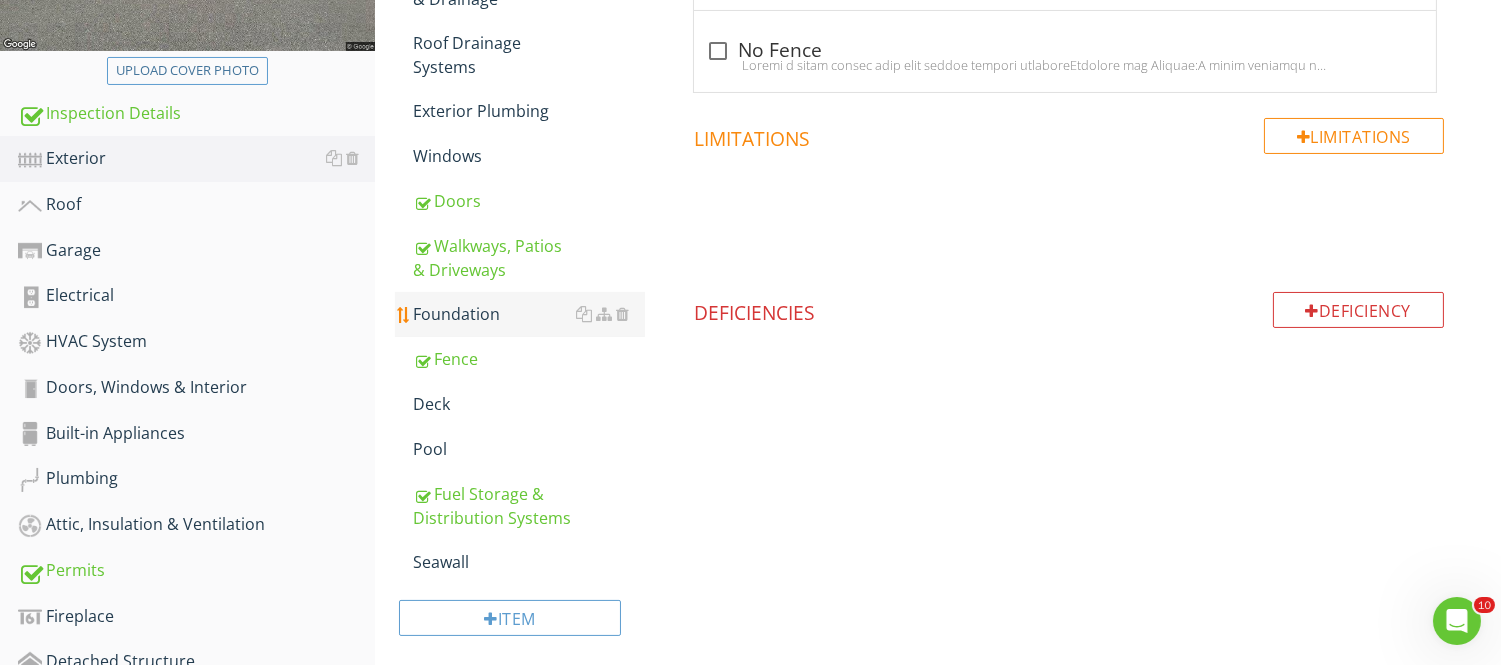 scroll, scrollTop: 555, scrollLeft: 0, axis: vertical 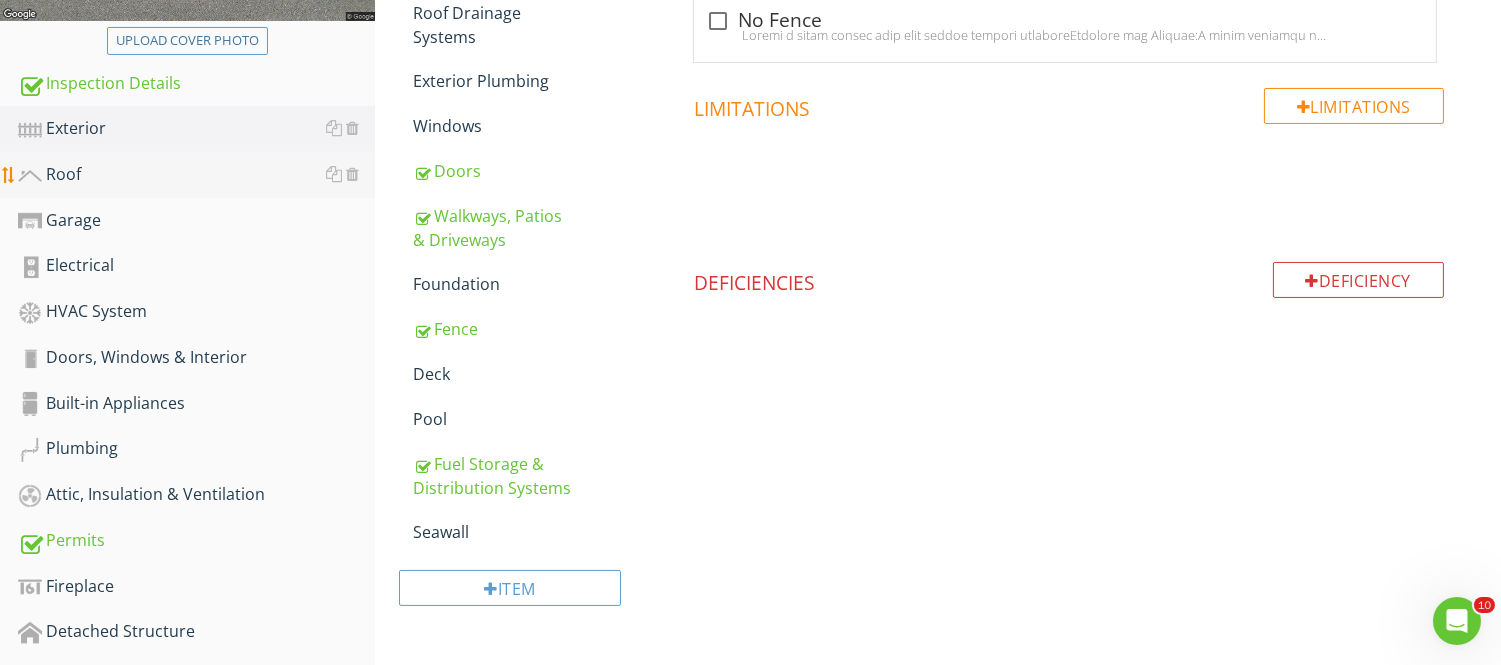 click on "Roof" at bounding box center [196, 175] 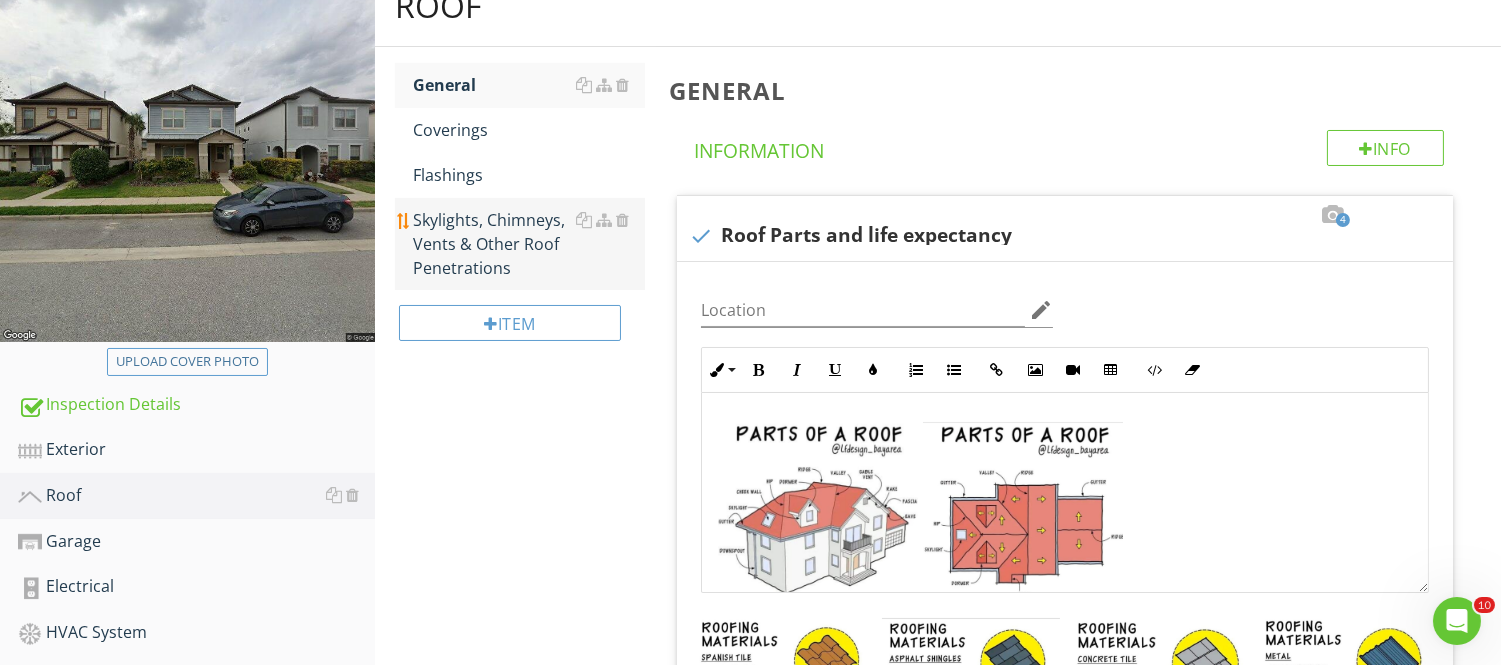 scroll, scrollTop: 222, scrollLeft: 0, axis: vertical 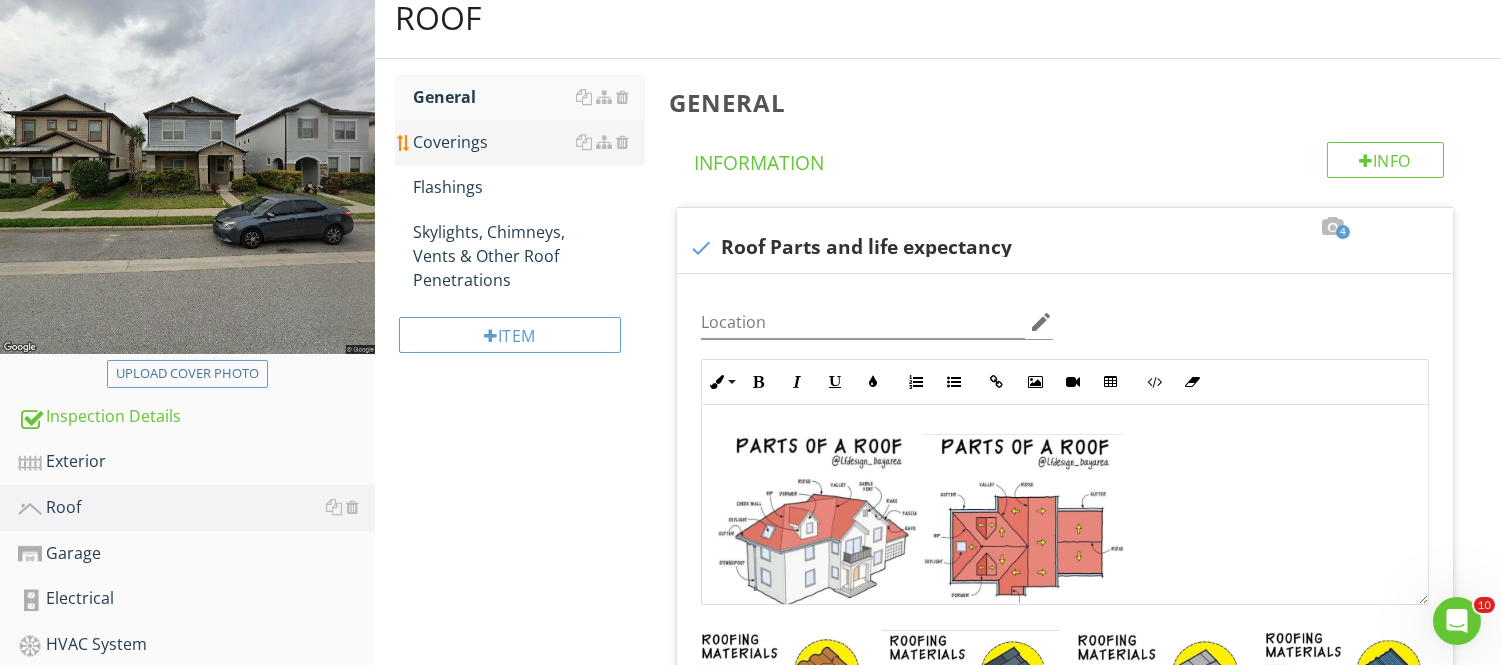 click on "Coverings" at bounding box center [528, 142] 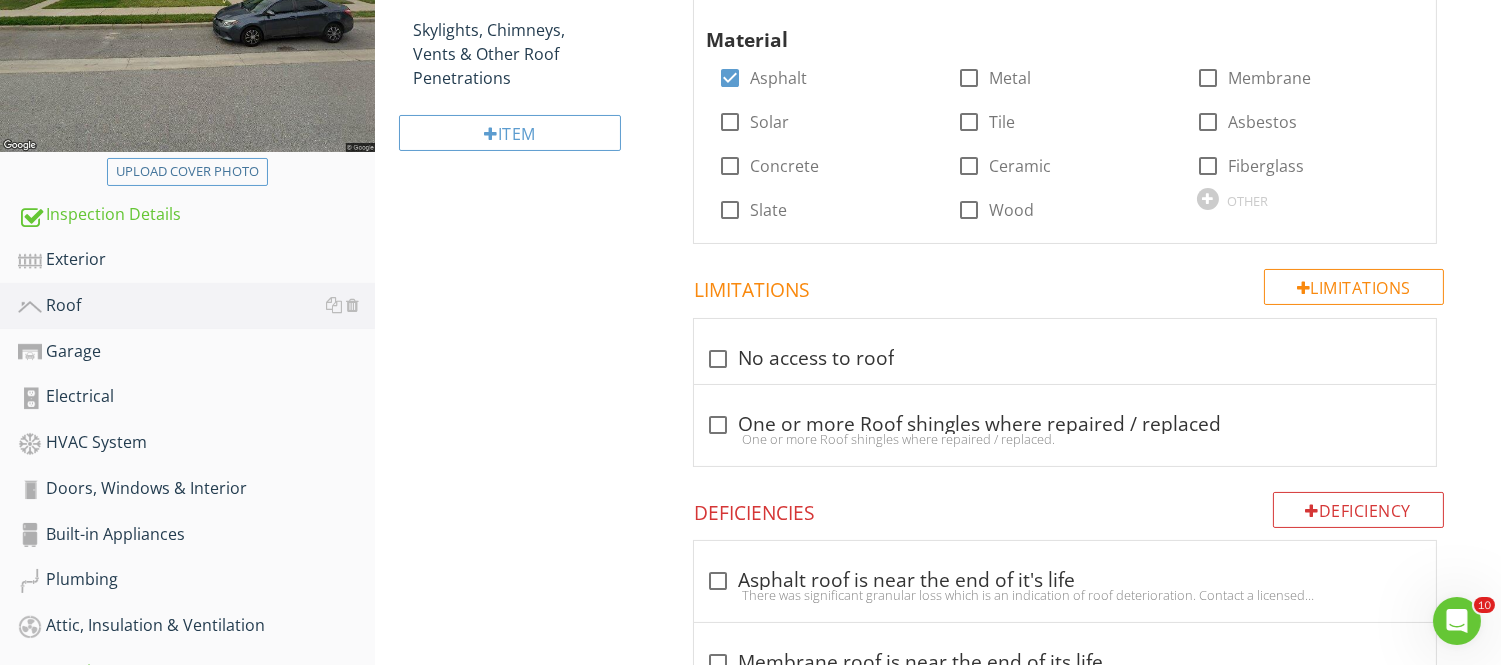 scroll, scrollTop: 222, scrollLeft: 0, axis: vertical 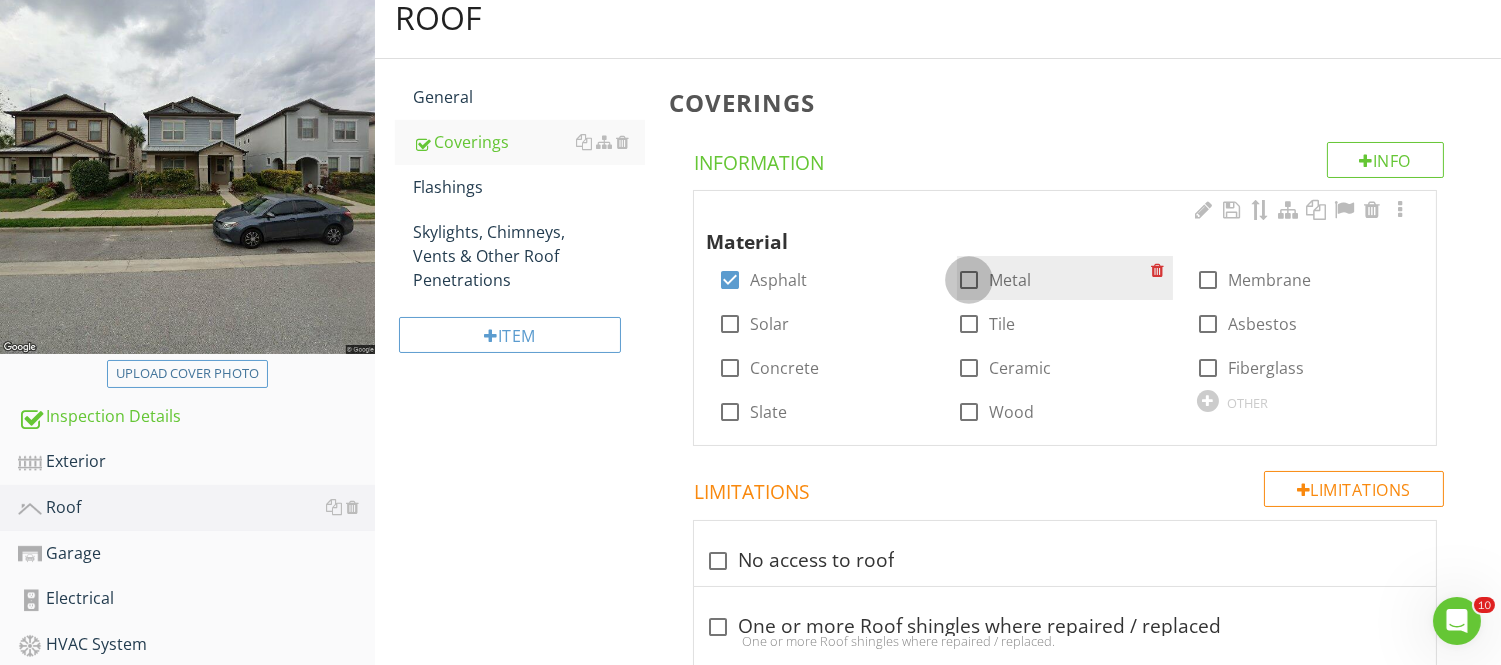 drag, startPoint x: 970, startPoint y: 276, endPoint x: 1051, endPoint y: 264, distance: 81.88406 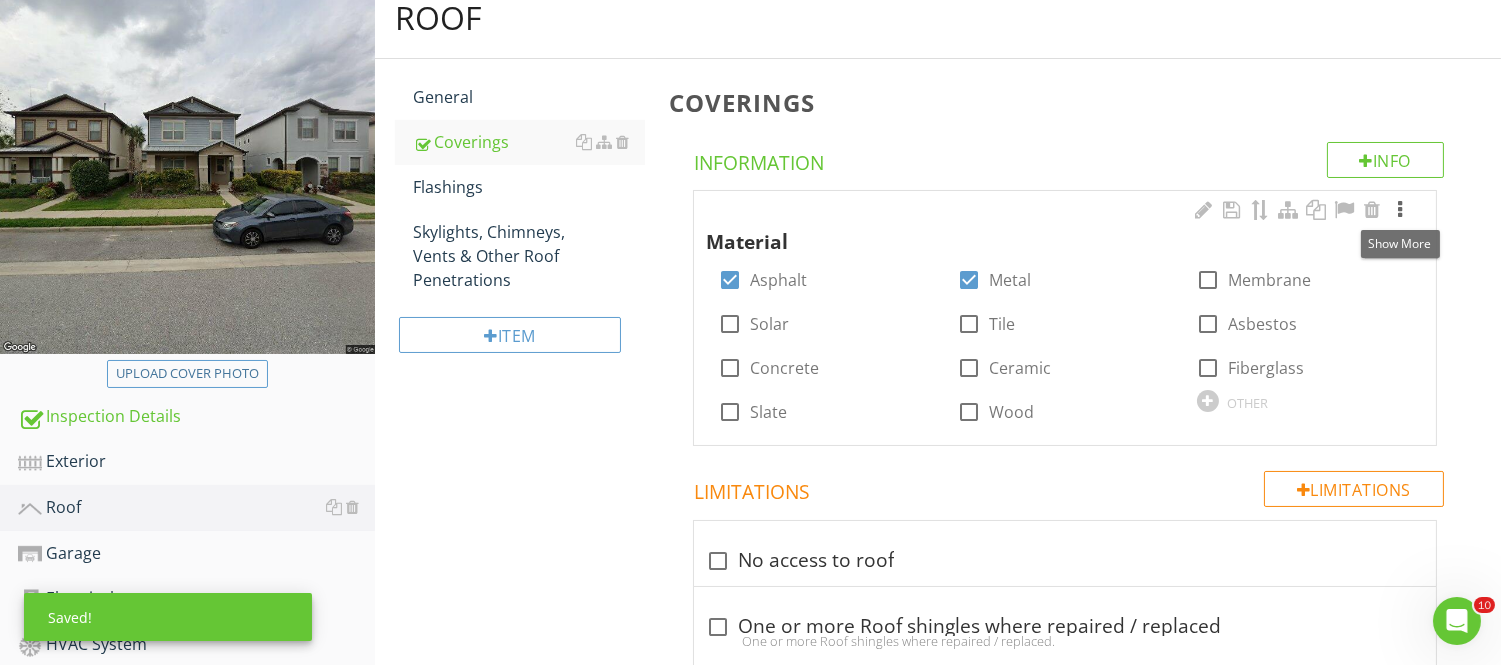 click at bounding box center [1400, 210] 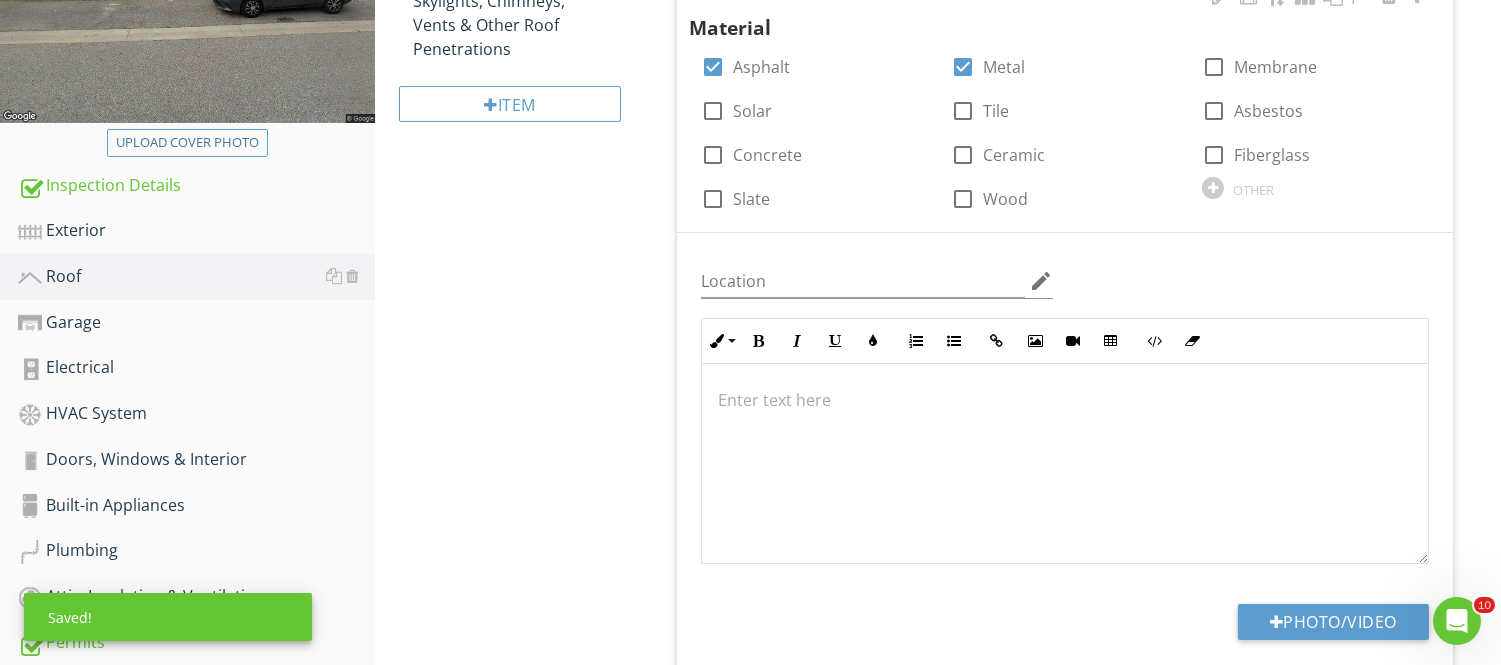 scroll, scrollTop: 666, scrollLeft: 0, axis: vertical 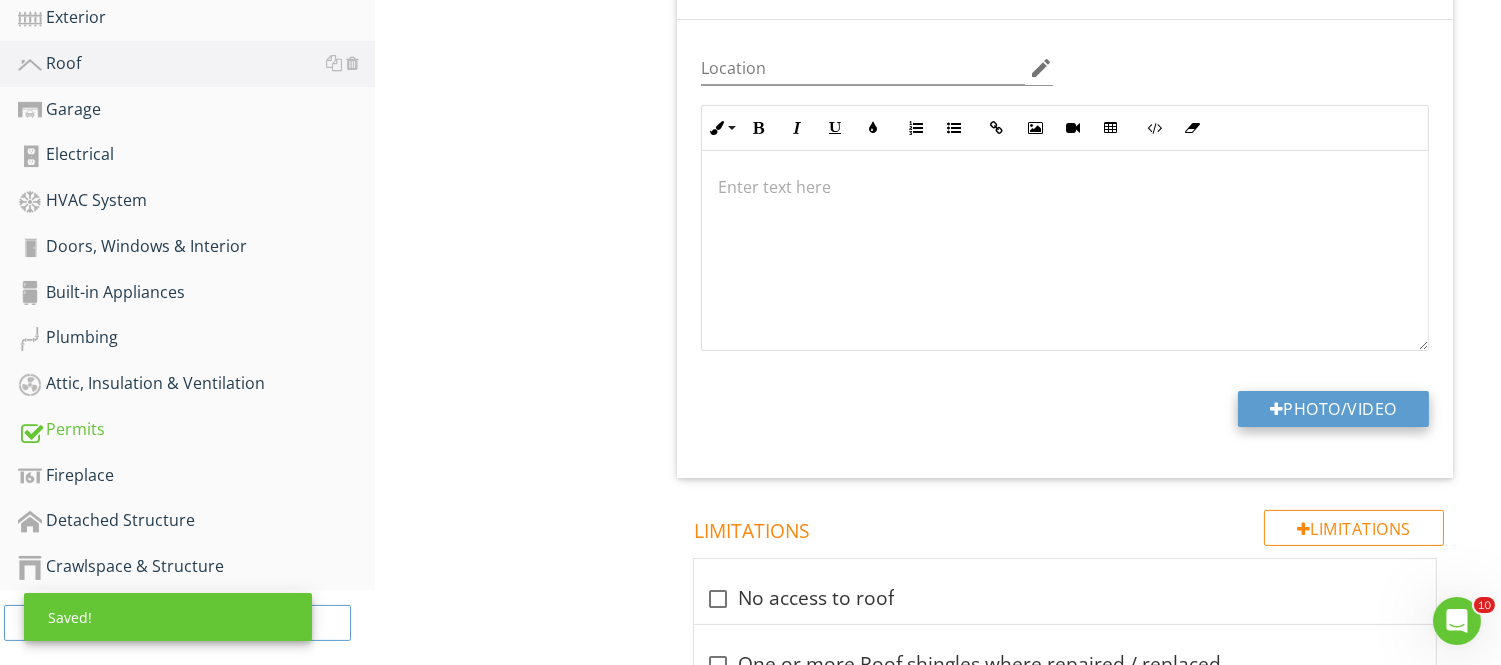 click on "Photo/Video" at bounding box center (1333, 409) 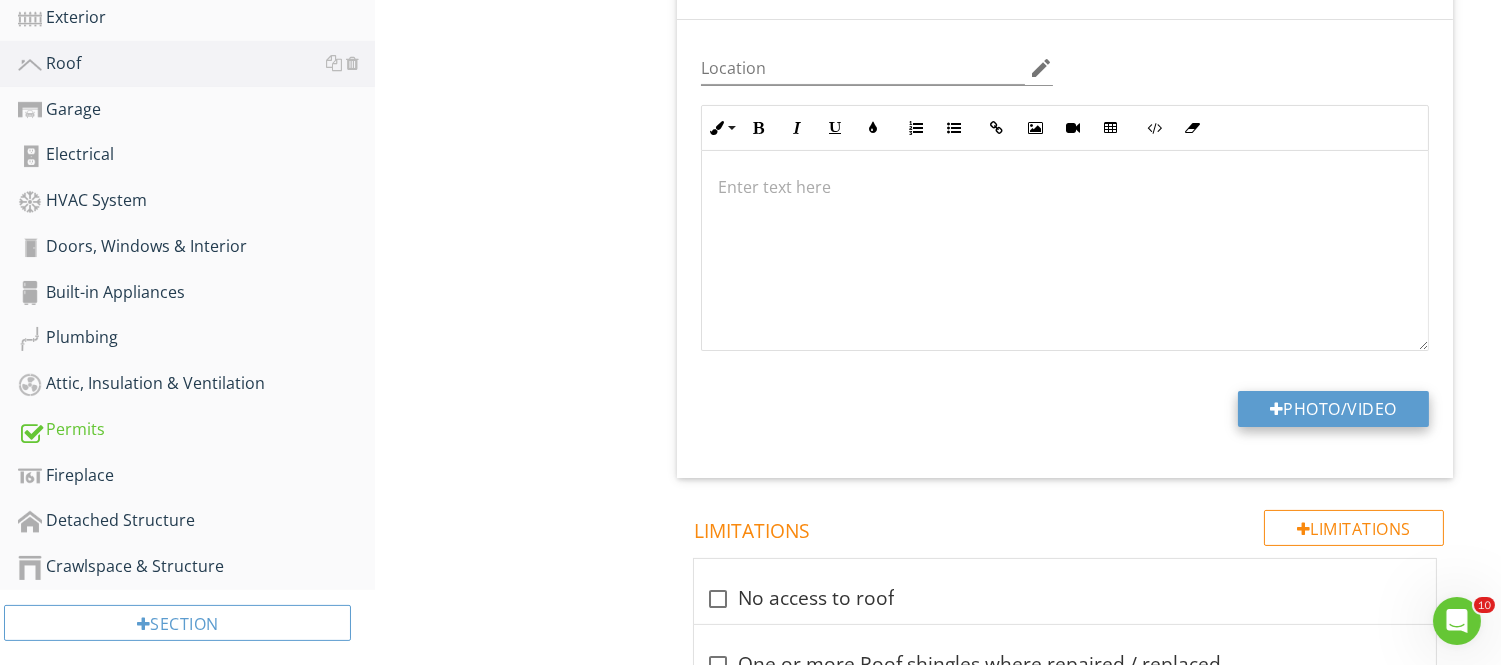 type on "C:\fakepath\20250711_142951.jpg" 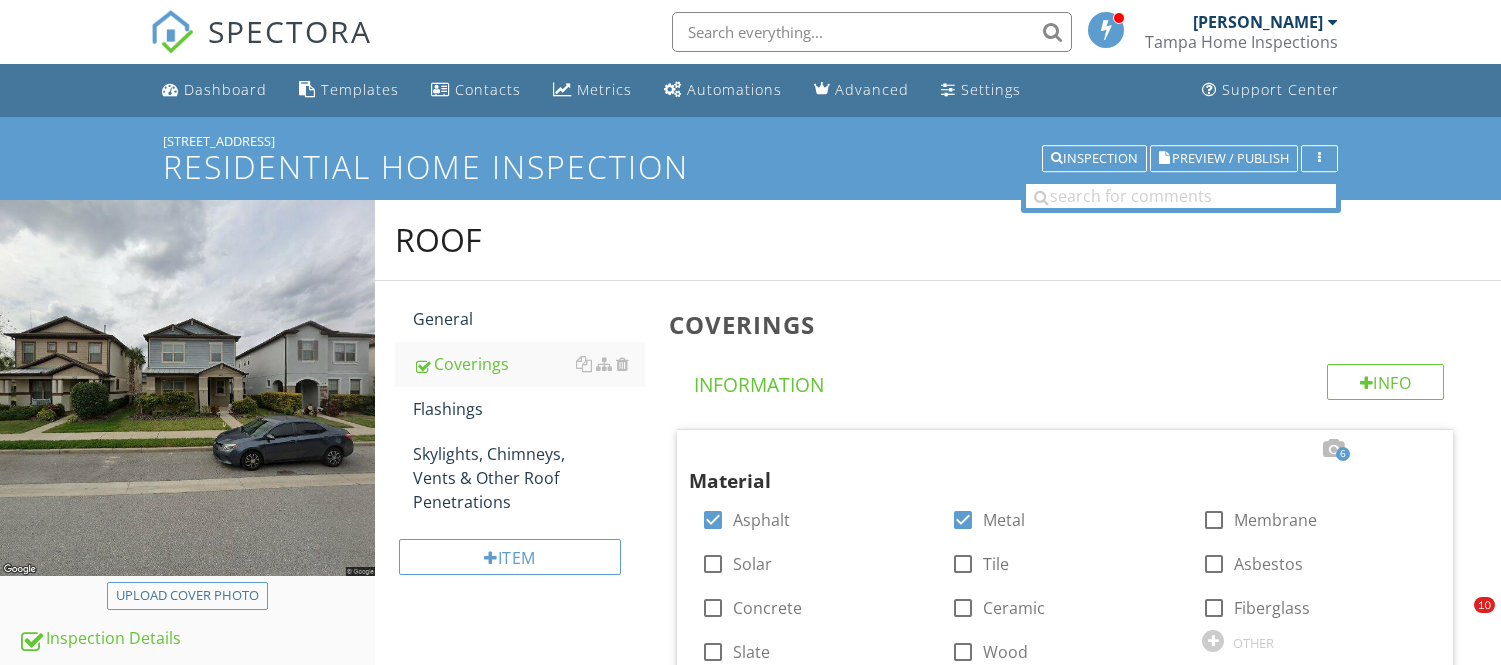 scroll, scrollTop: 1000, scrollLeft: 0, axis: vertical 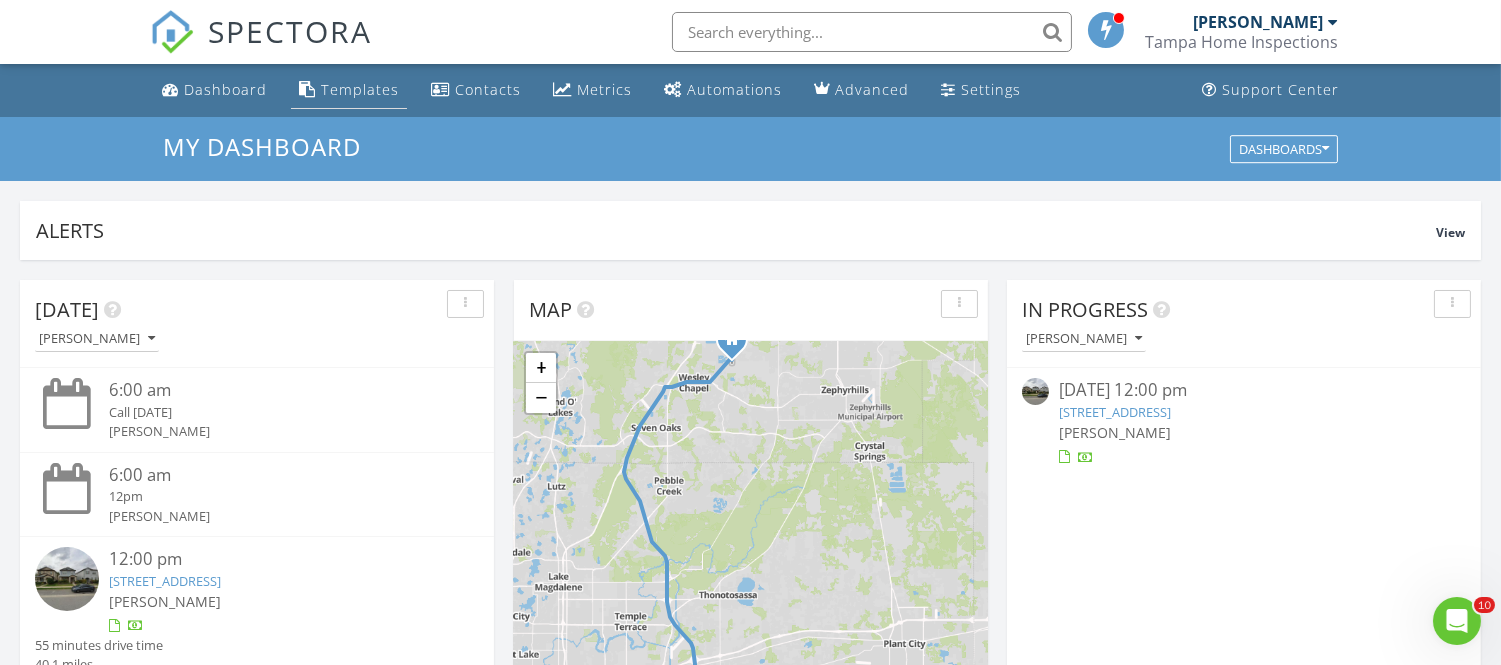 click on "Templates" at bounding box center (360, 89) 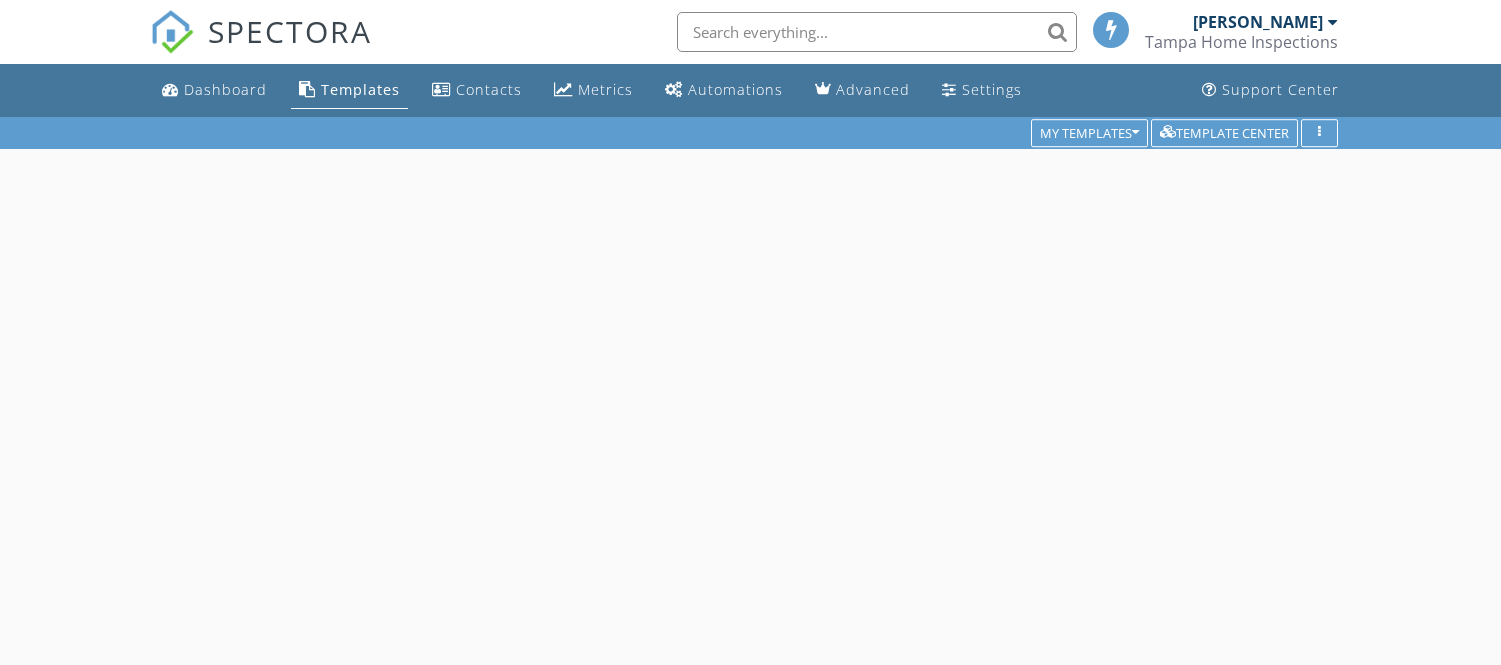scroll, scrollTop: 0, scrollLeft: 0, axis: both 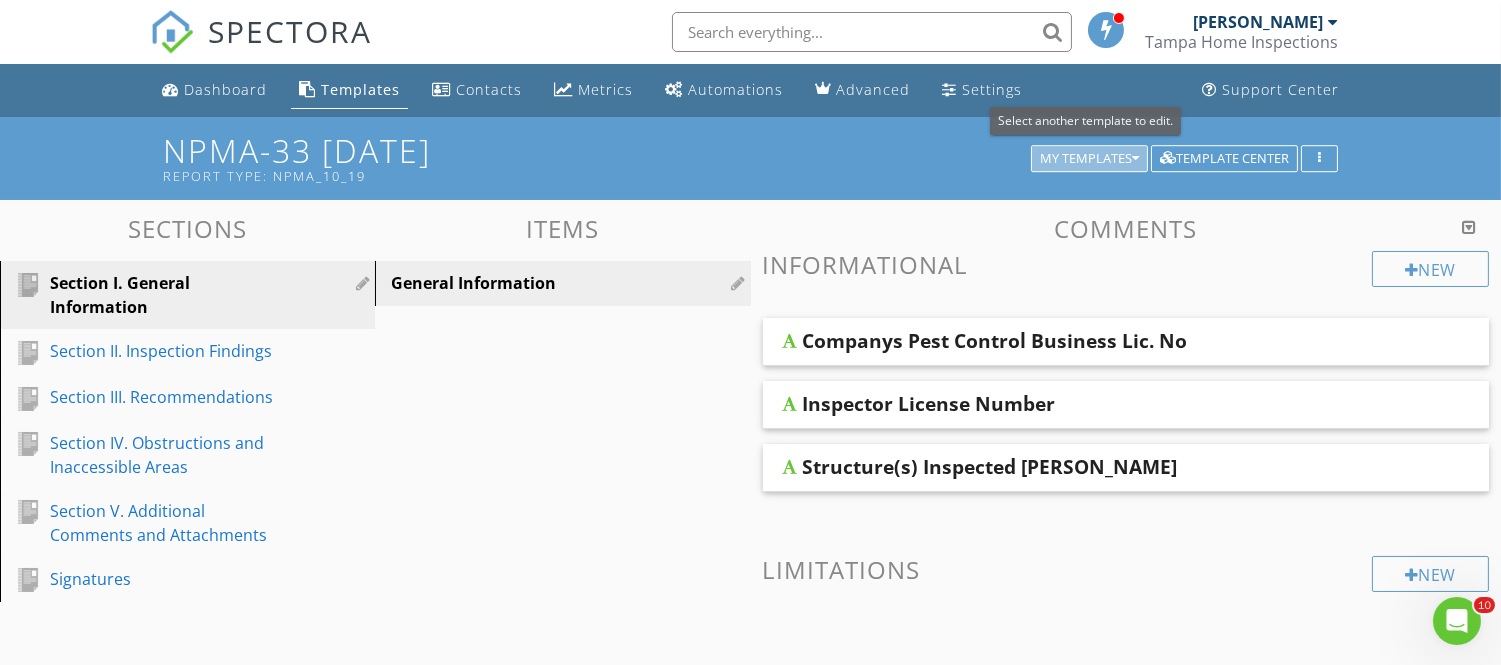 click on "My Templates" at bounding box center [1089, 159] 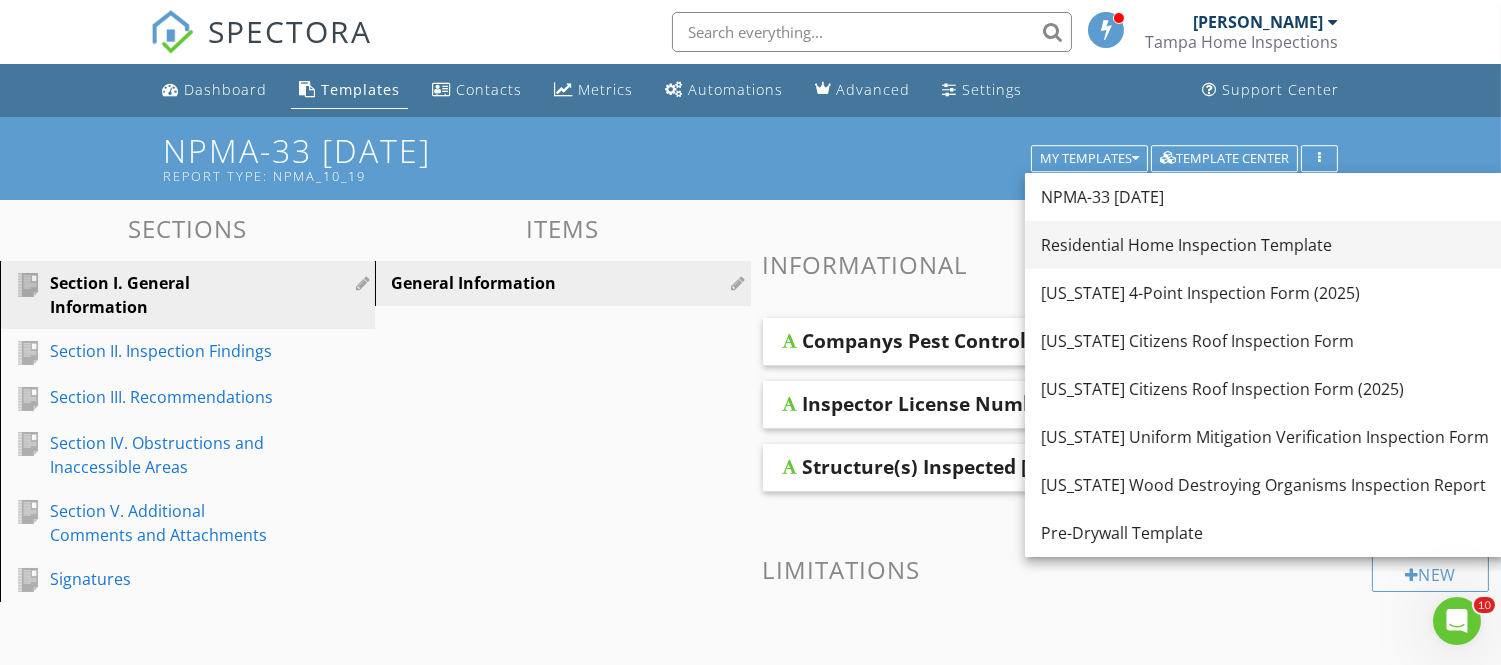 click on "Residential Home Inspection Template" at bounding box center (1265, 245) 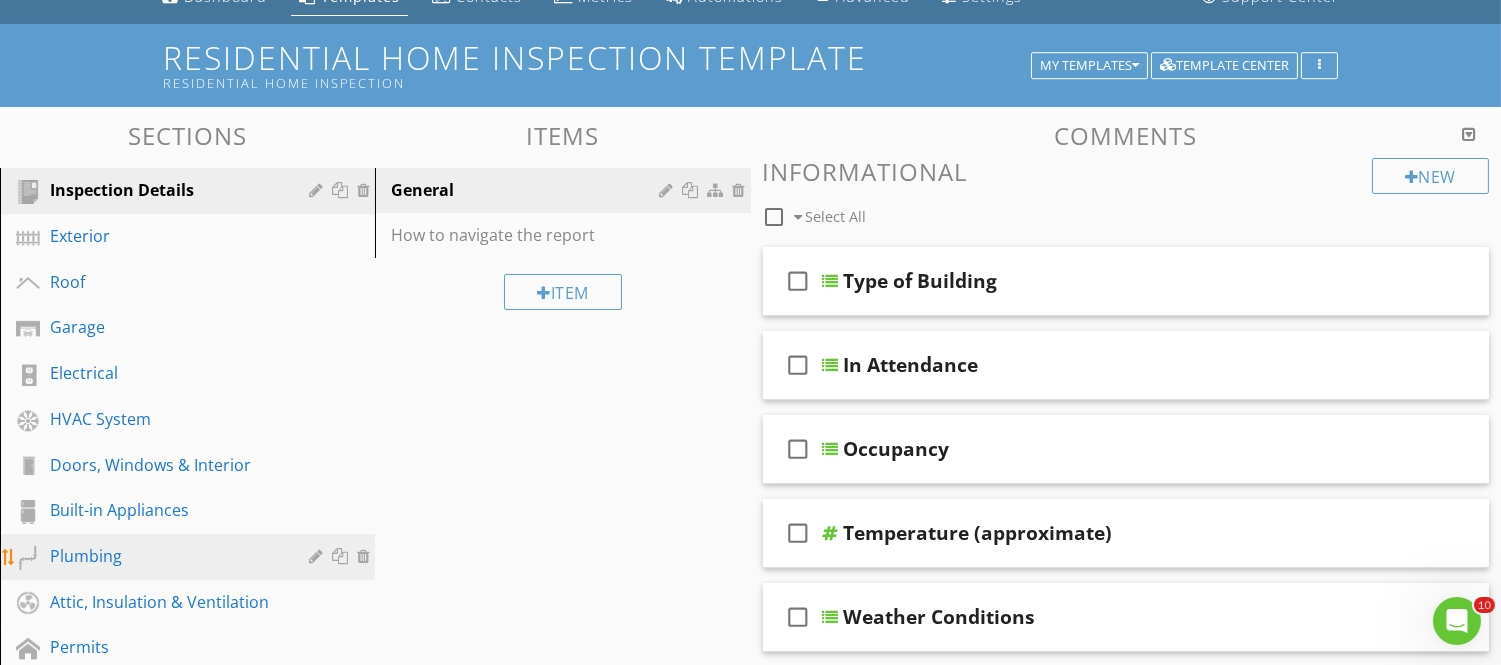 scroll, scrollTop: 222, scrollLeft: 0, axis: vertical 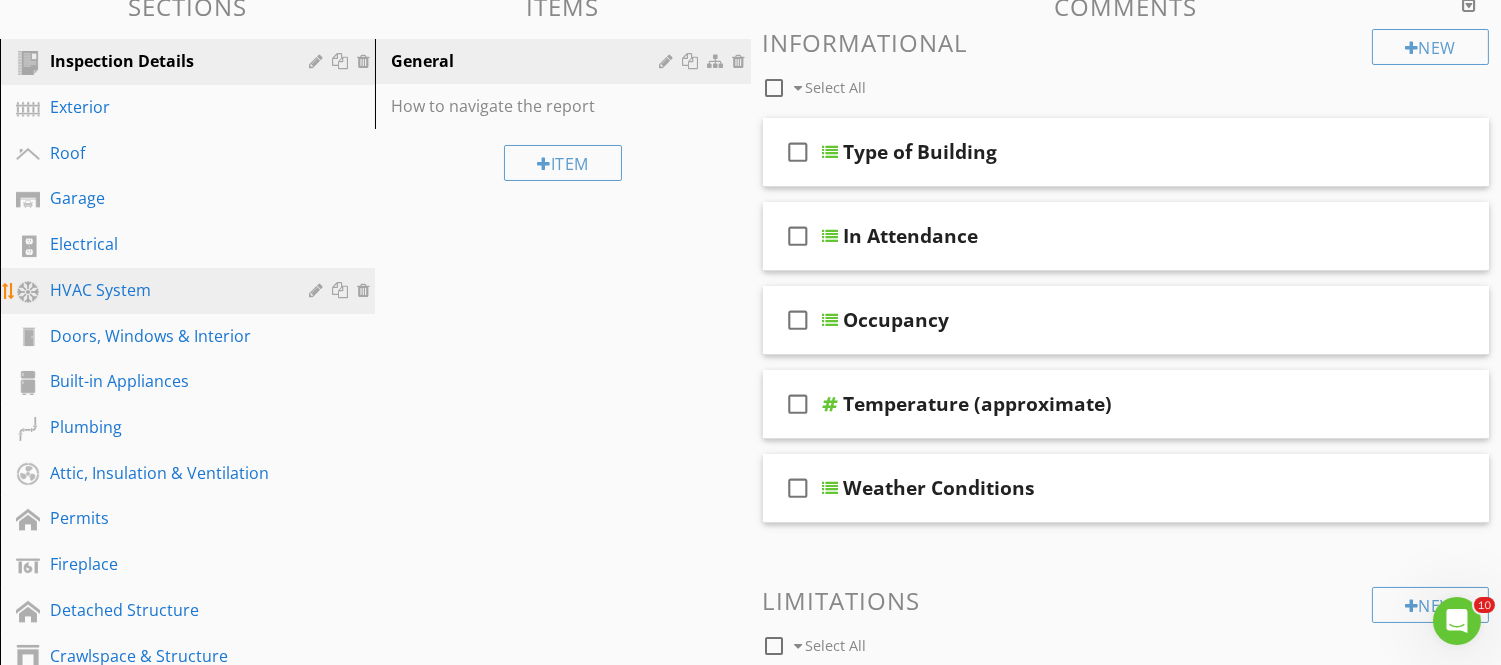 click on "HVAC System" at bounding box center [165, 290] 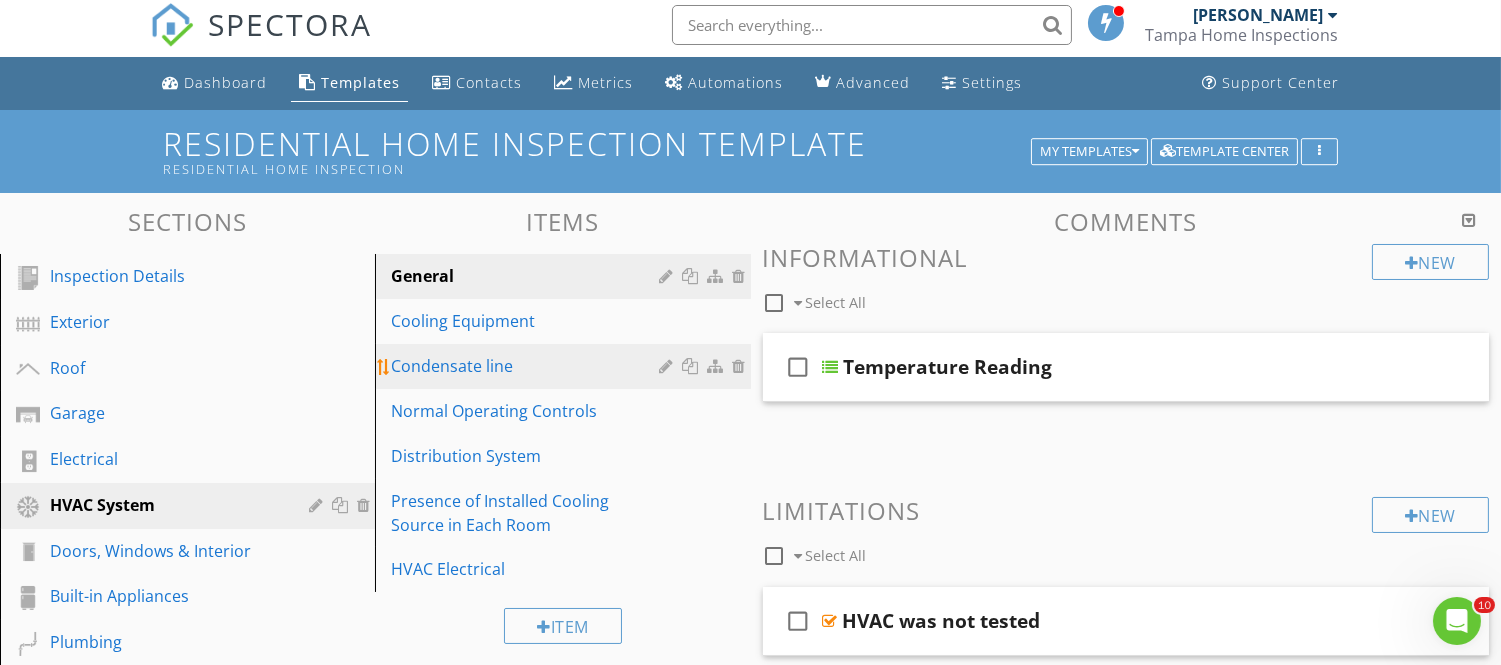 scroll, scrollTop: 0, scrollLeft: 0, axis: both 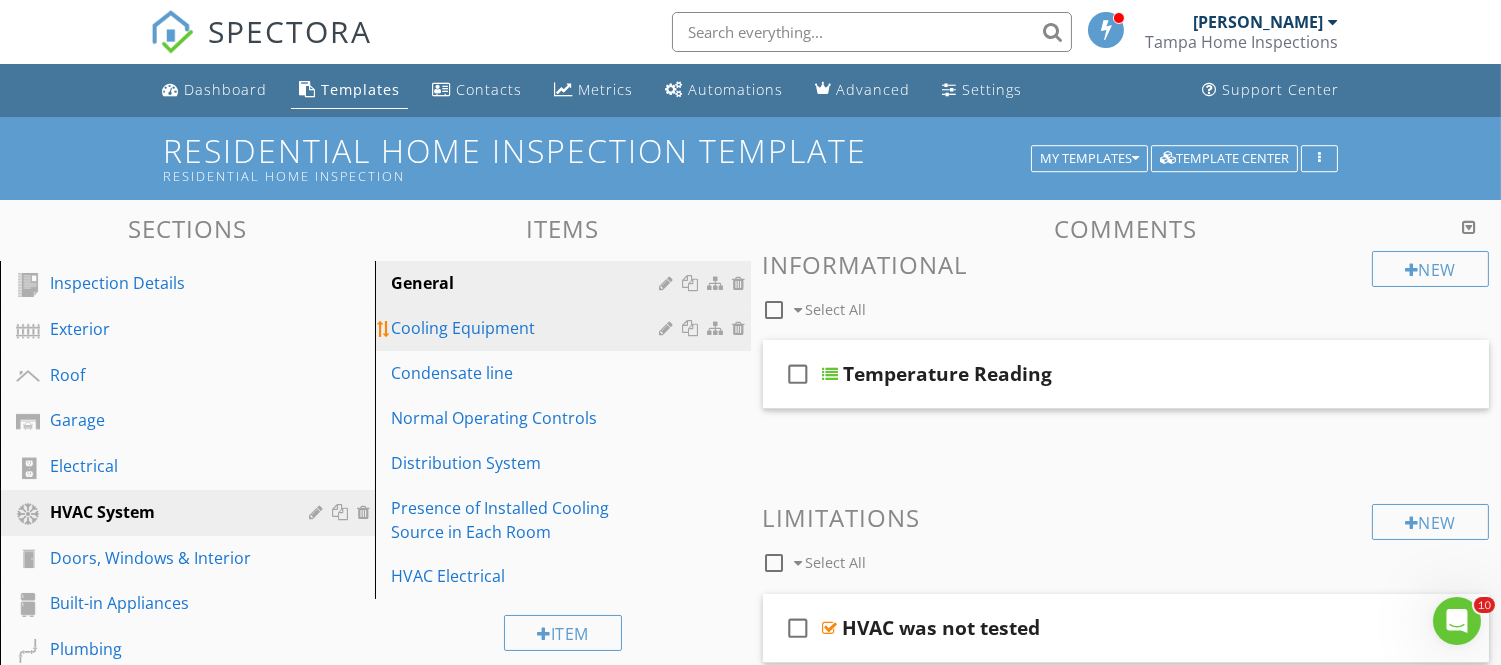 click on "Cooling Equipment" at bounding box center [528, 328] 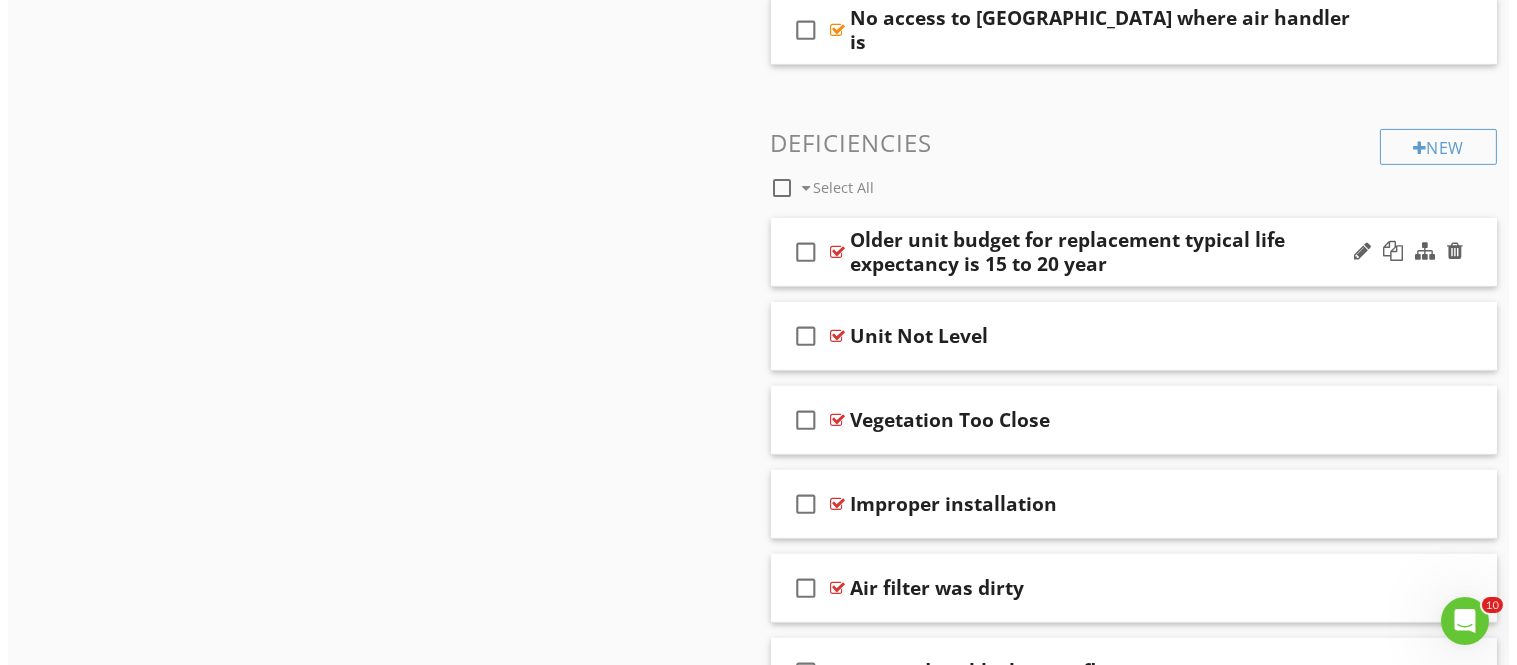 scroll, scrollTop: 1333, scrollLeft: 0, axis: vertical 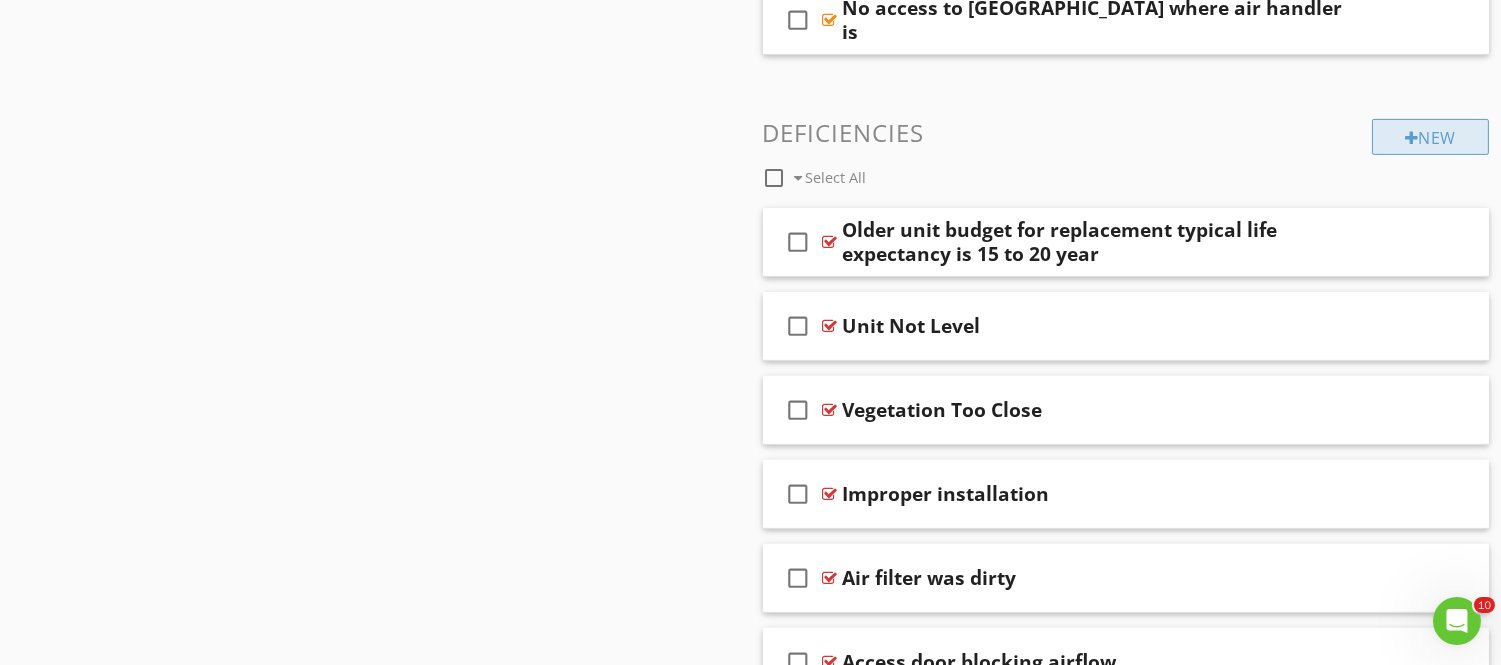 click on "New" at bounding box center (1430, 137) 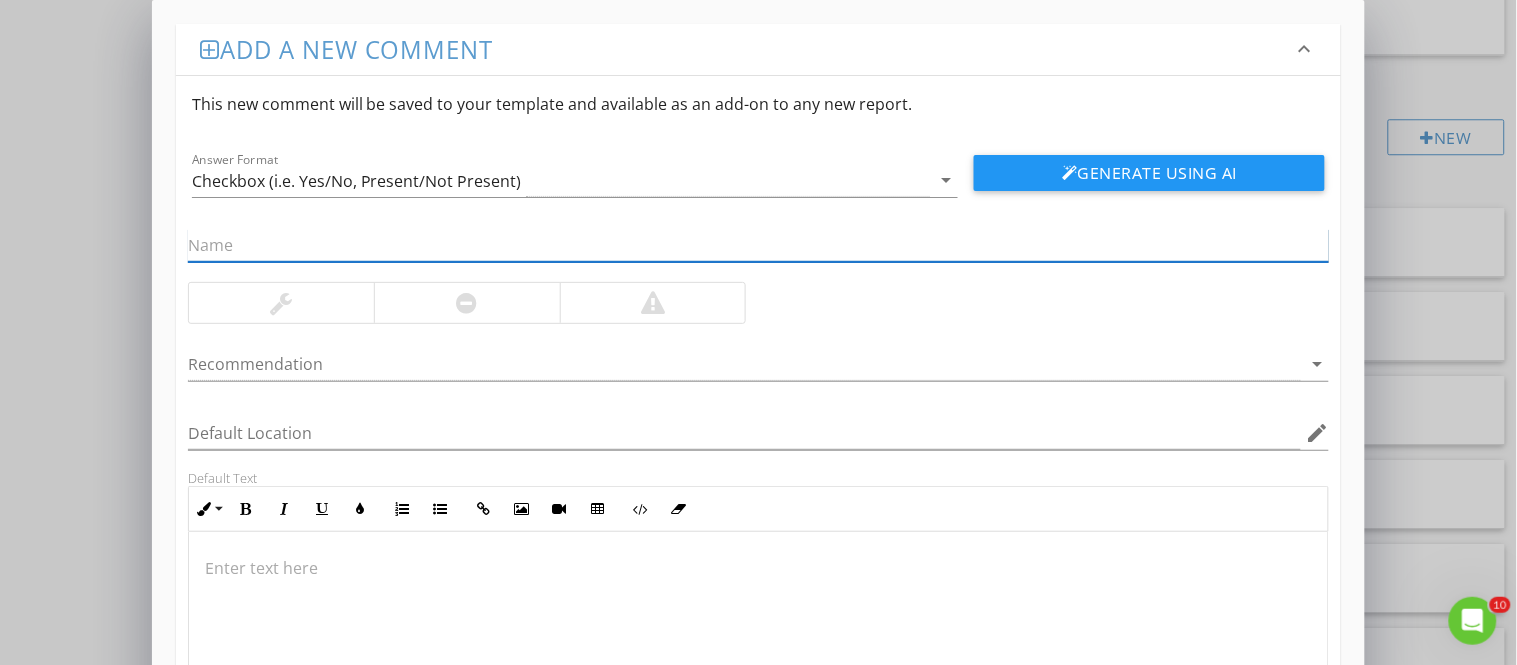 drag, startPoint x: 308, startPoint y: 244, endPoint x: 314, endPoint y: 233, distance: 12.529964 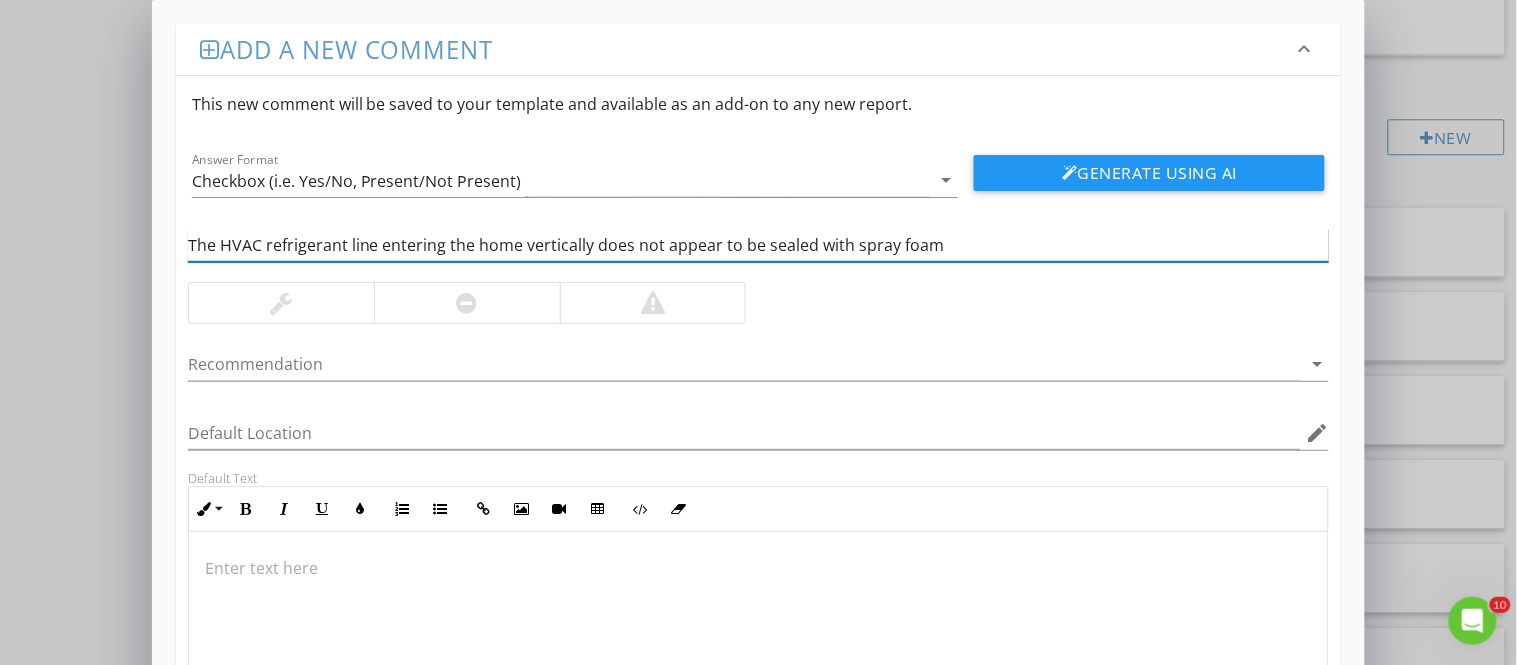 drag, startPoint x: 814, startPoint y: 245, endPoint x: 986, endPoint y: 245, distance: 172 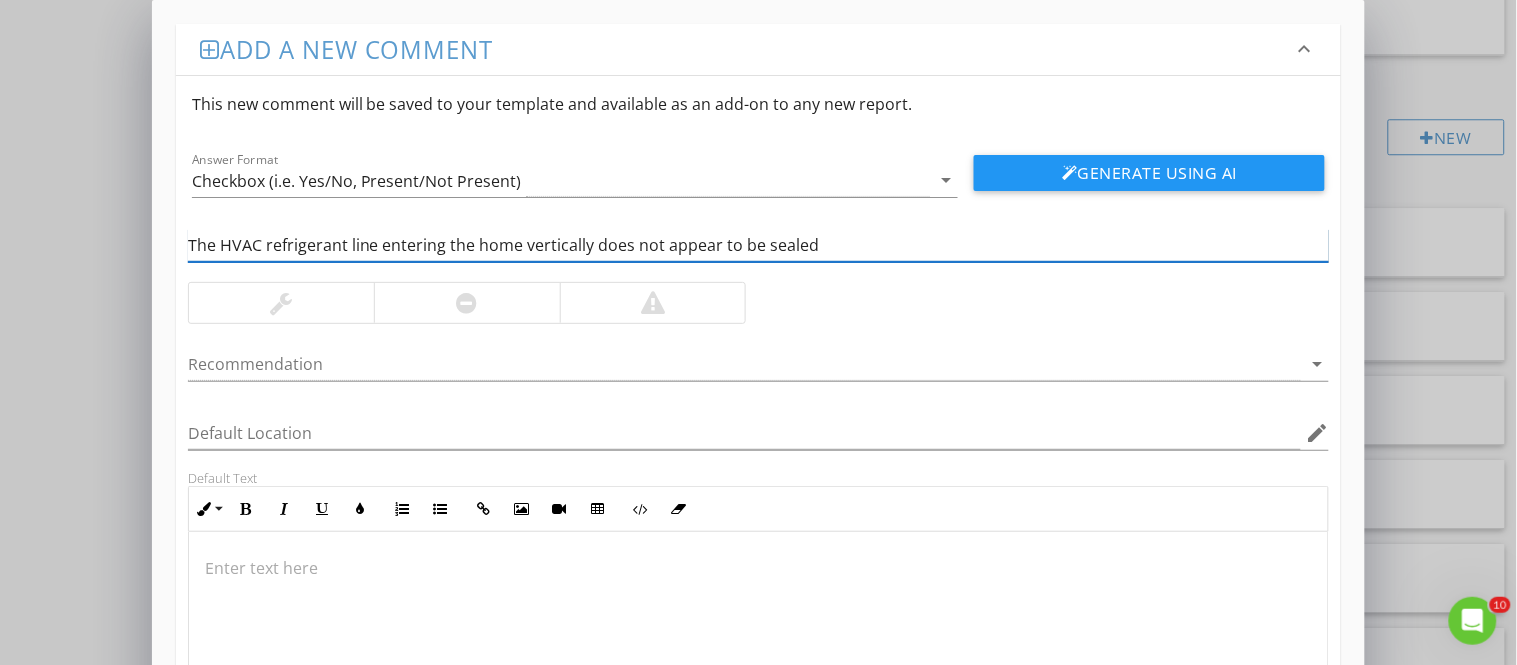 drag, startPoint x: 591, startPoint y: 247, endPoint x: 518, endPoint y: 244, distance: 73.061615 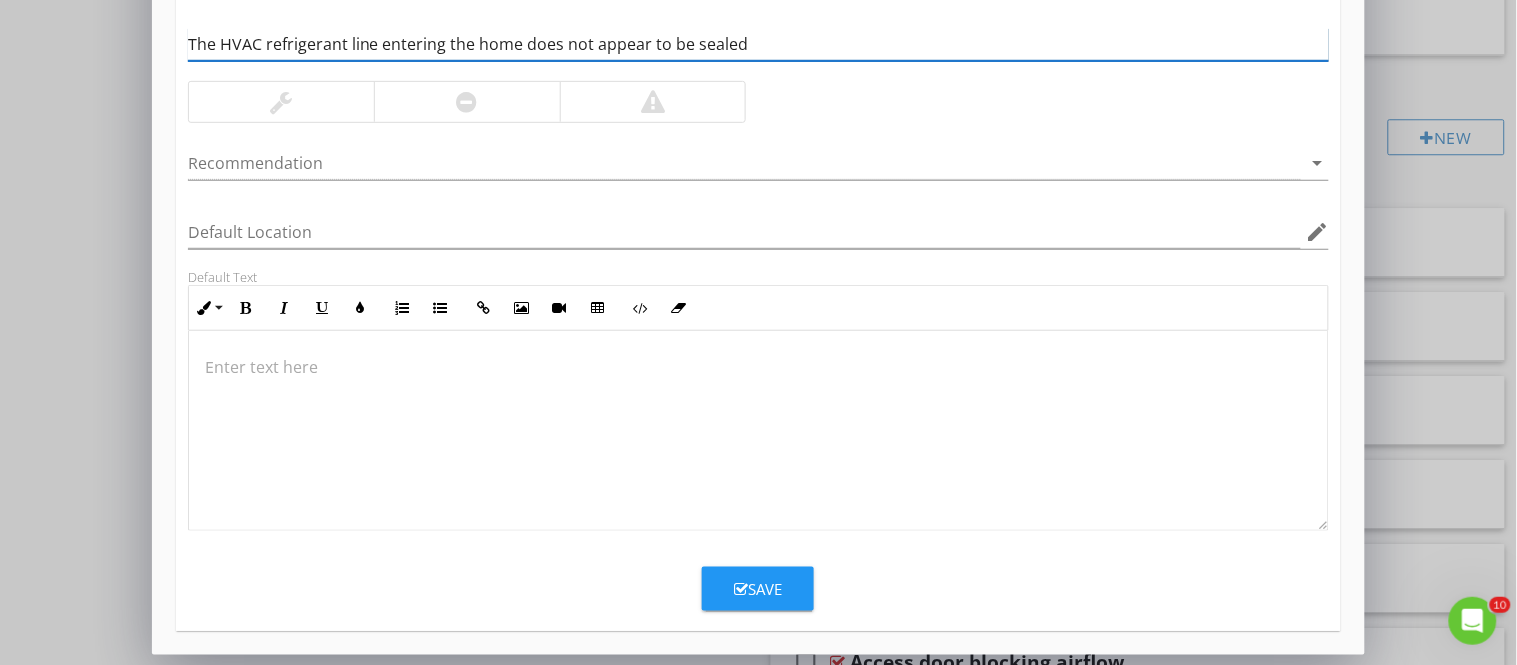 scroll, scrollTop: 203, scrollLeft: 0, axis: vertical 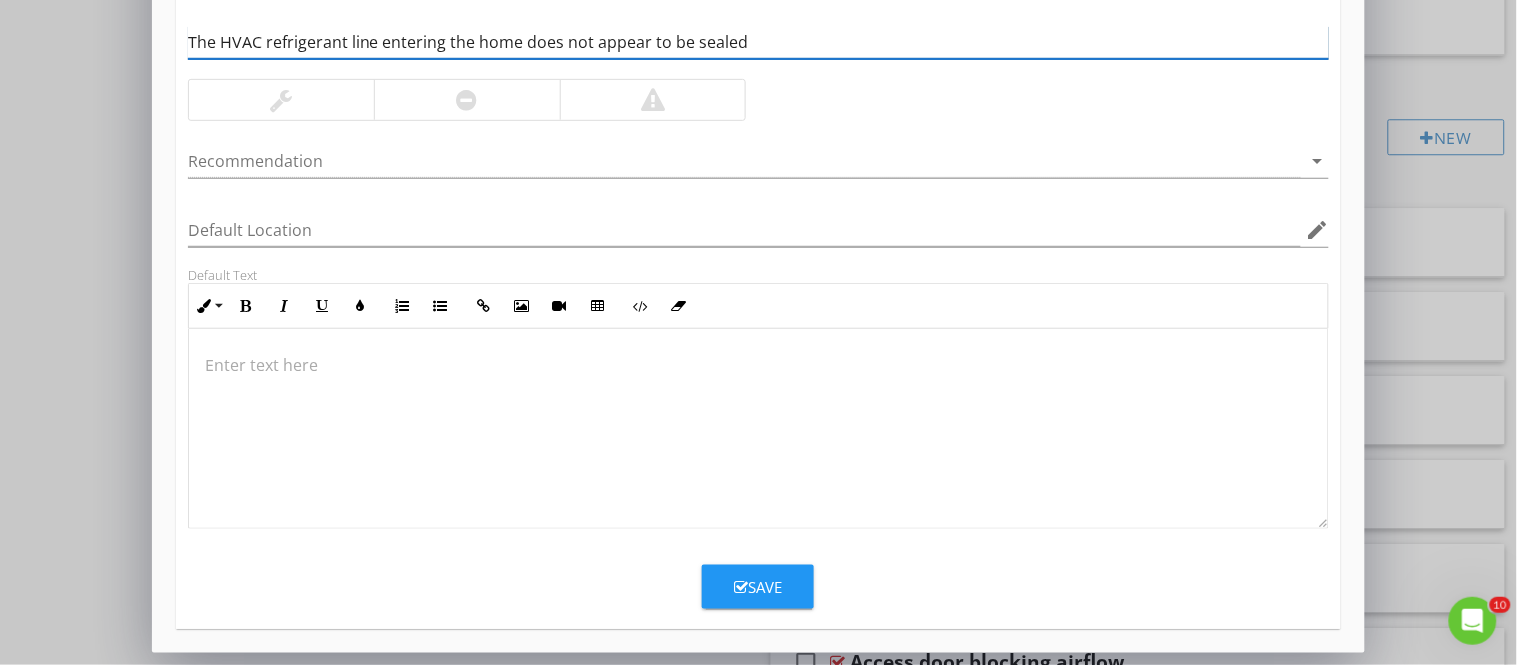 type on "The HVAC refrigerant line entering the home does not appear to be sealed" 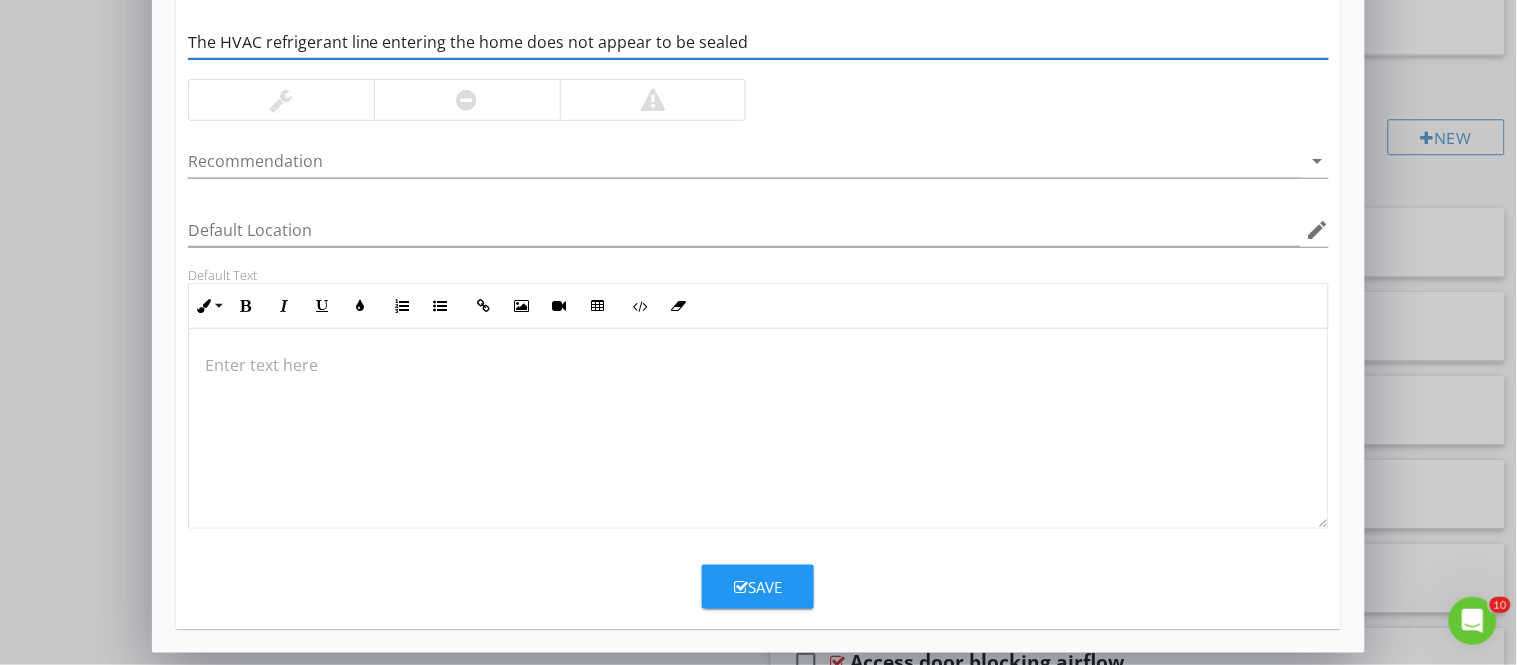 click at bounding box center (759, 429) 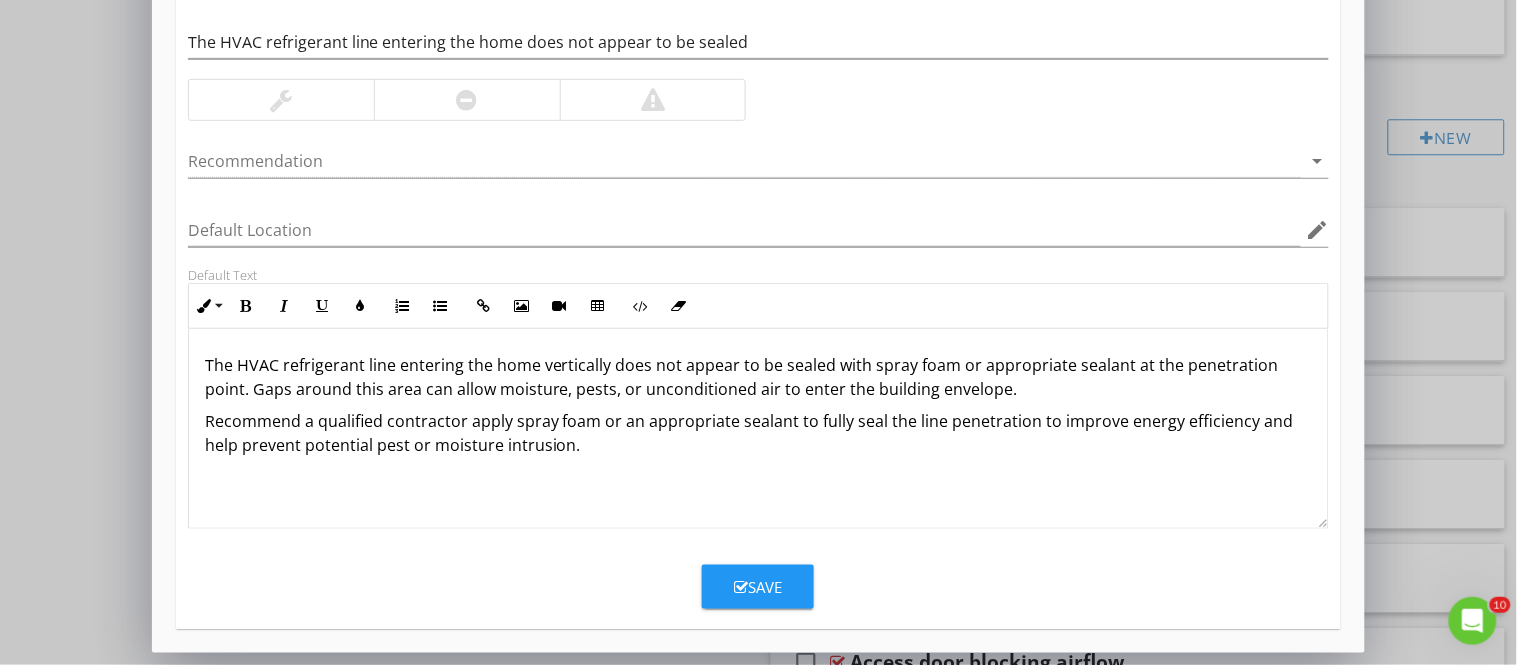 click at bounding box center (467, 100) 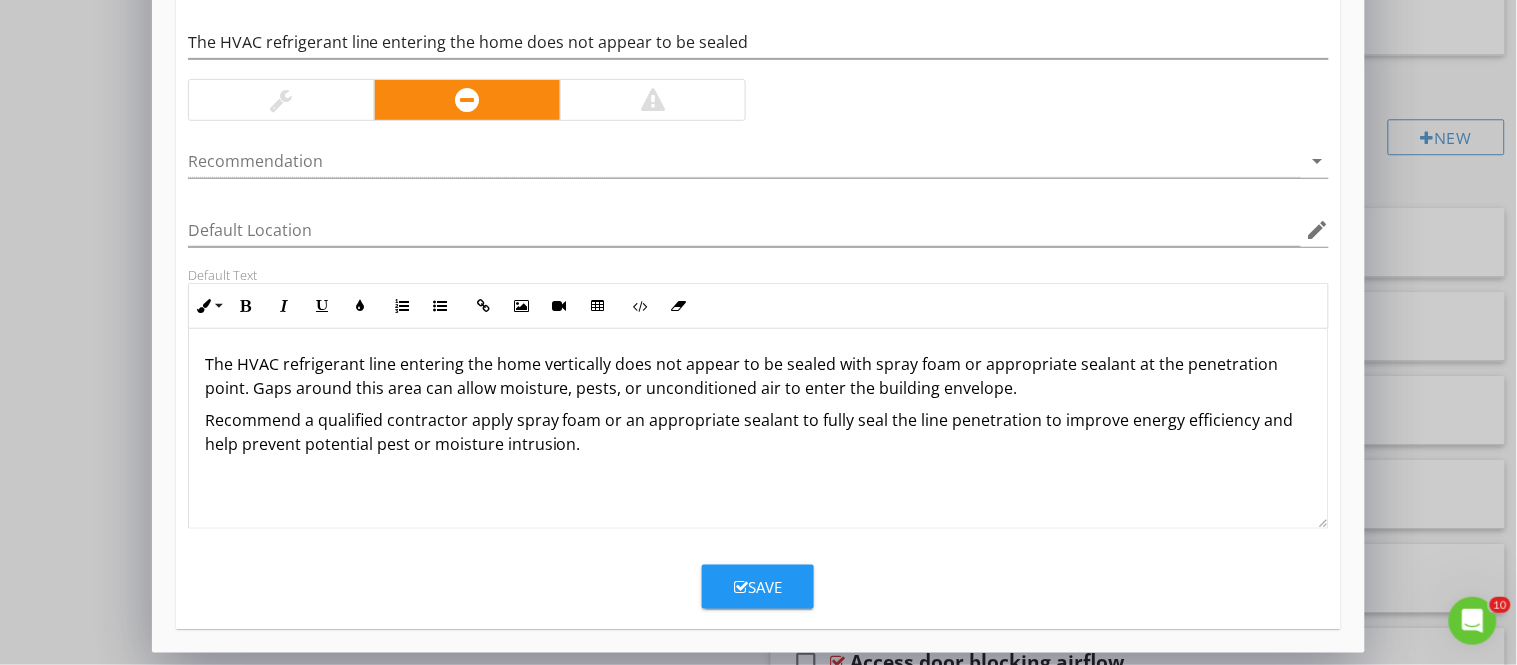 scroll, scrollTop: 0, scrollLeft: 0, axis: both 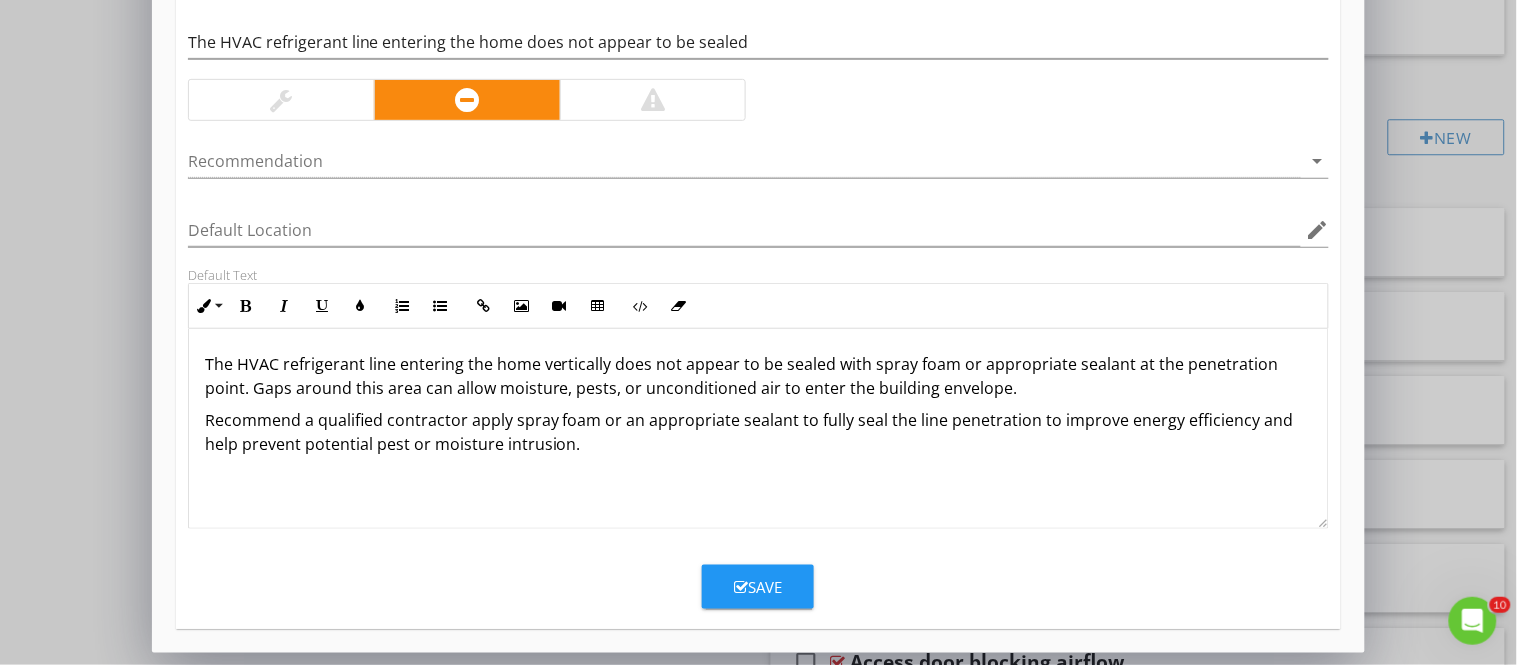 click on "Save" at bounding box center [758, 587] 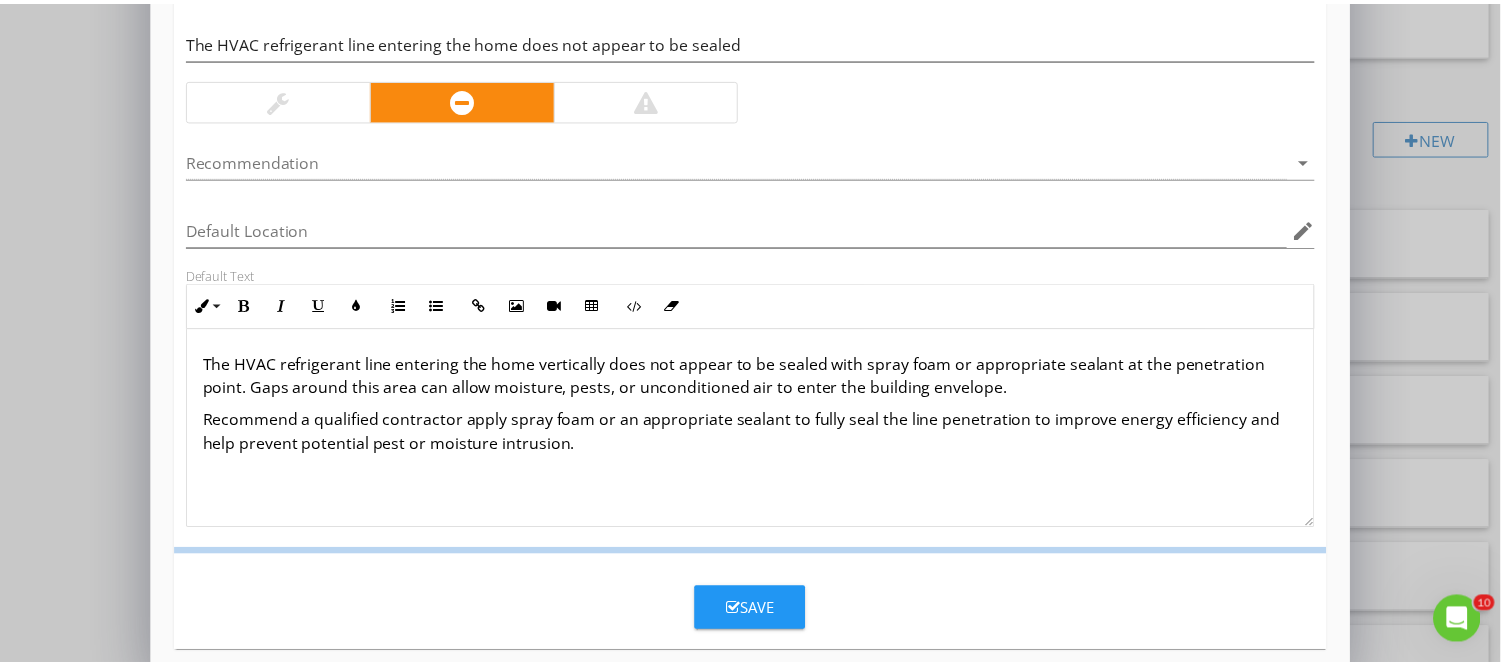 scroll, scrollTop: 106, scrollLeft: 0, axis: vertical 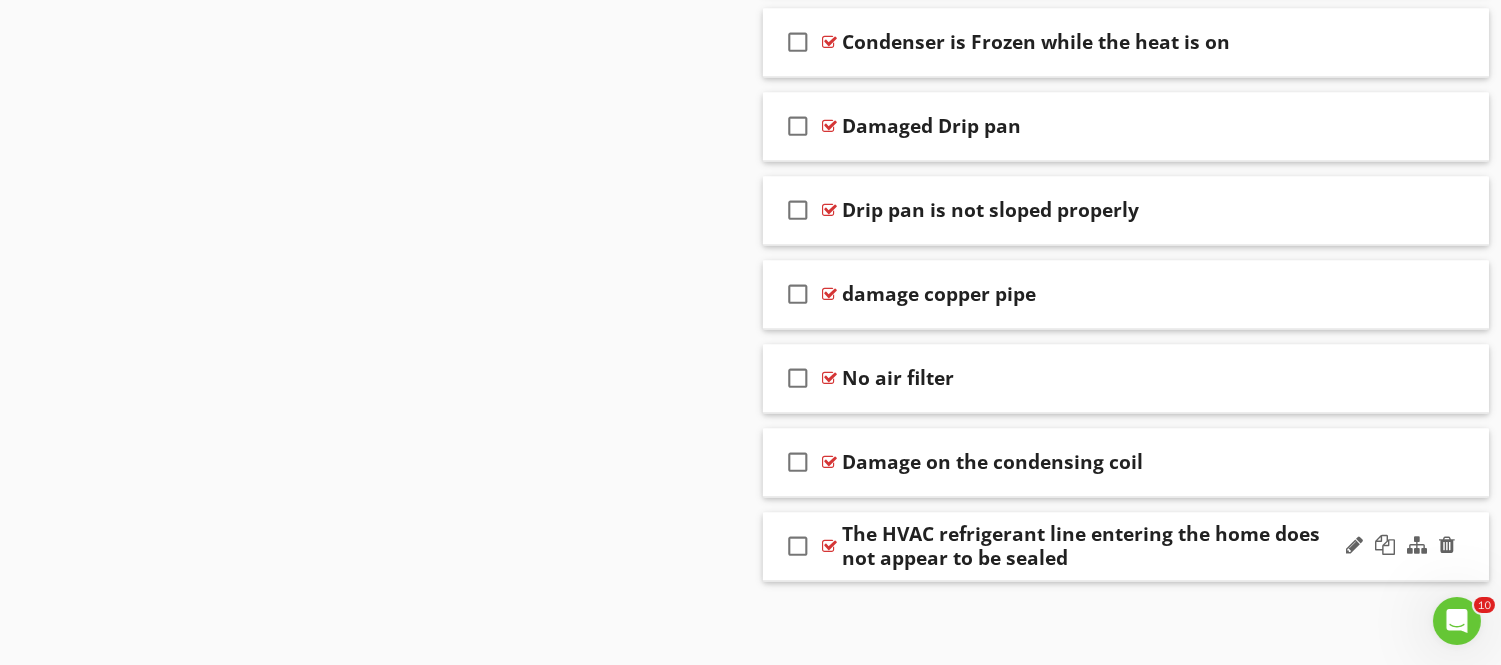 type 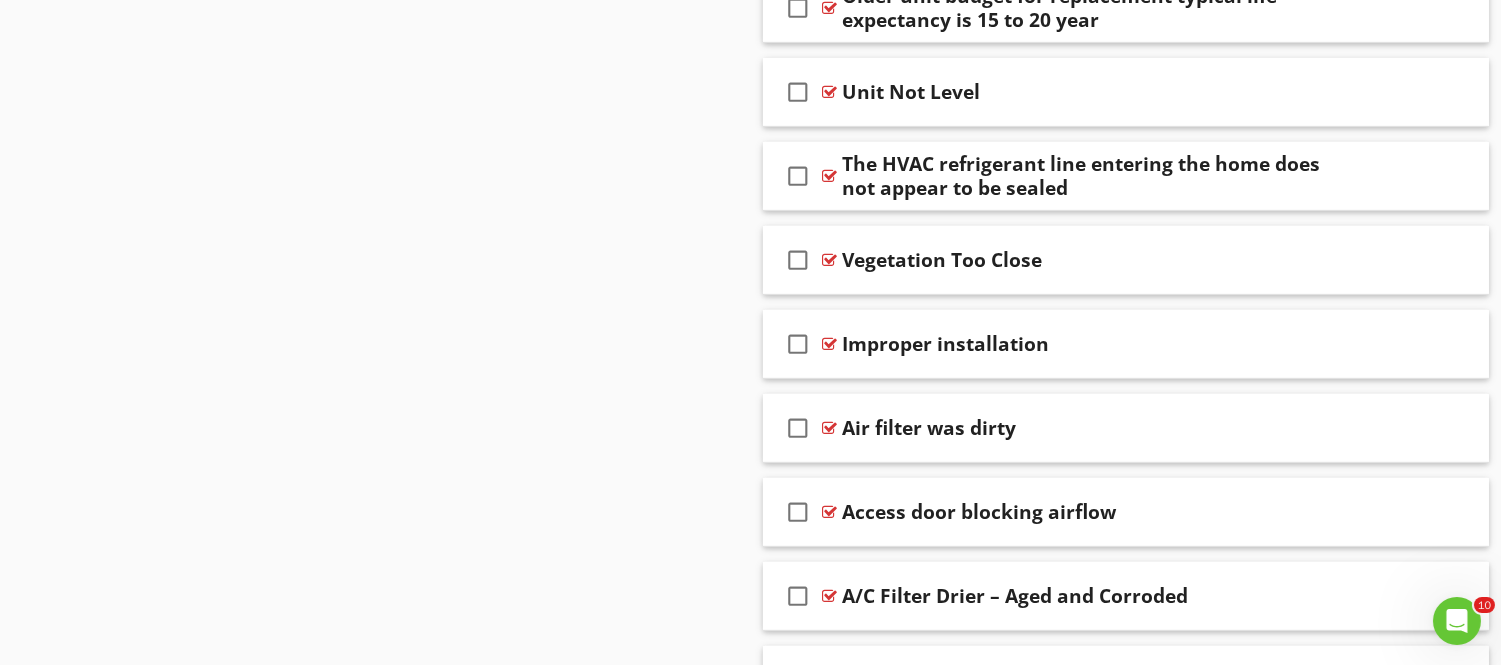 scroll, scrollTop: 1043, scrollLeft: 0, axis: vertical 